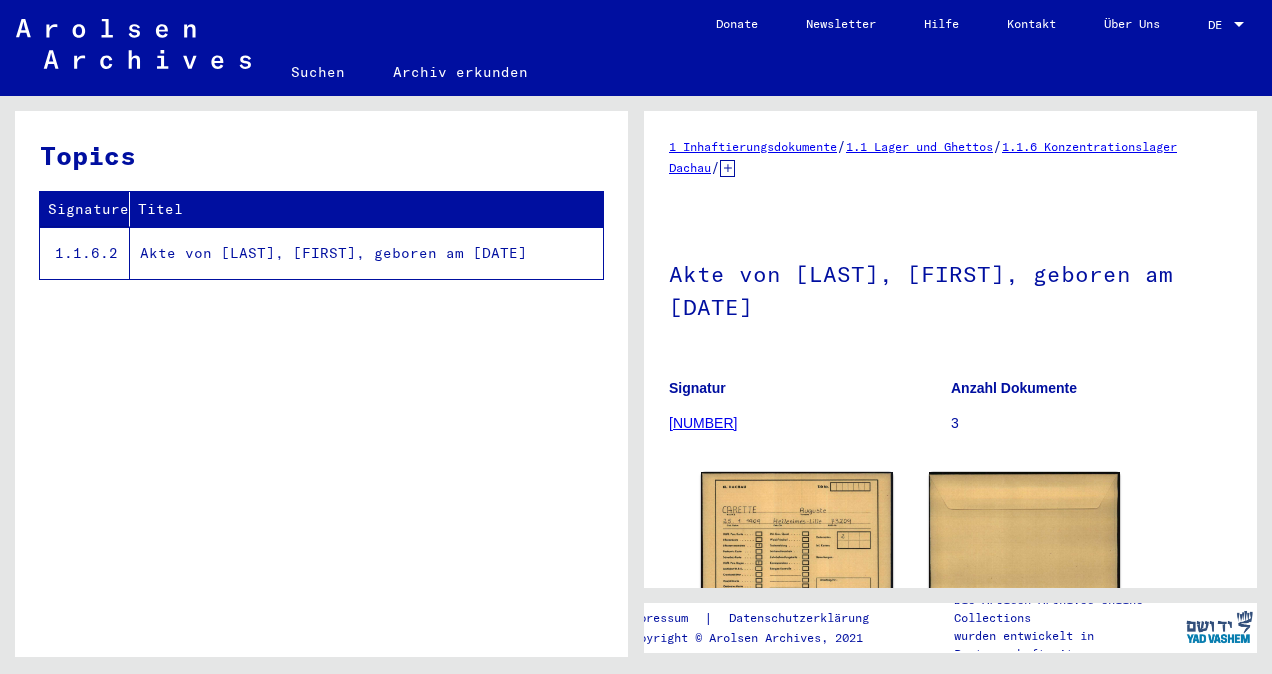 scroll, scrollTop: 0, scrollLeft: 0, axis: both 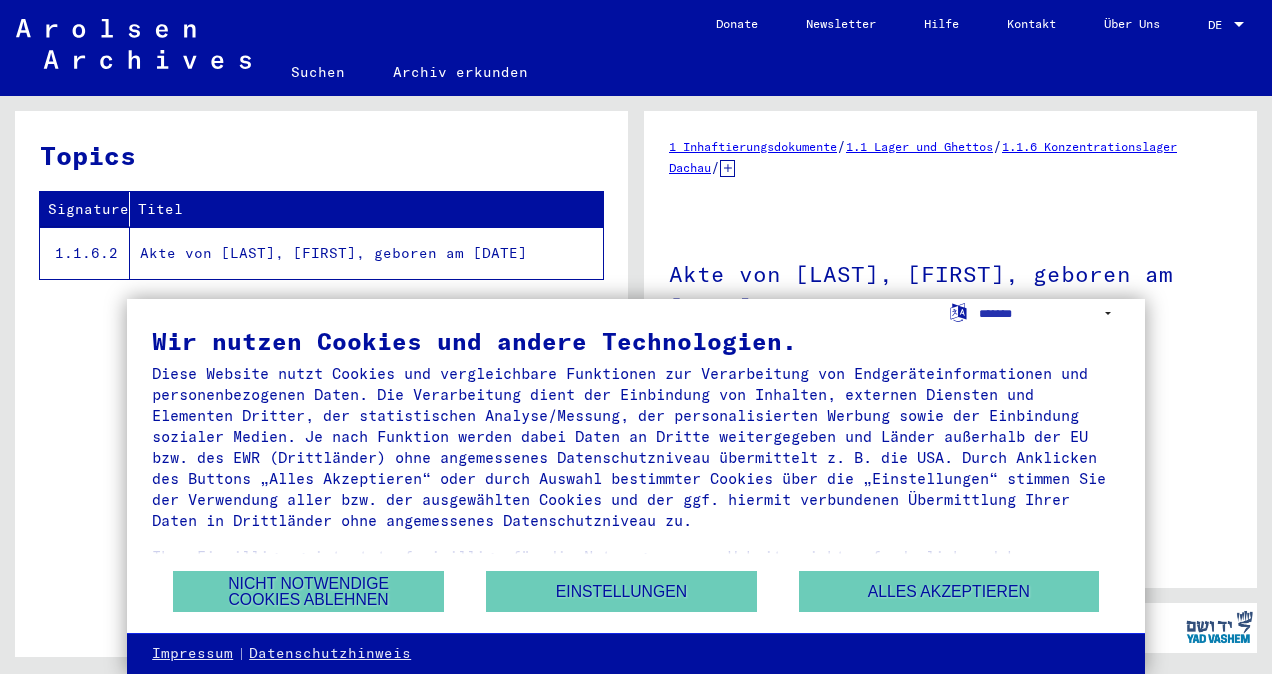 click on "DE DE" 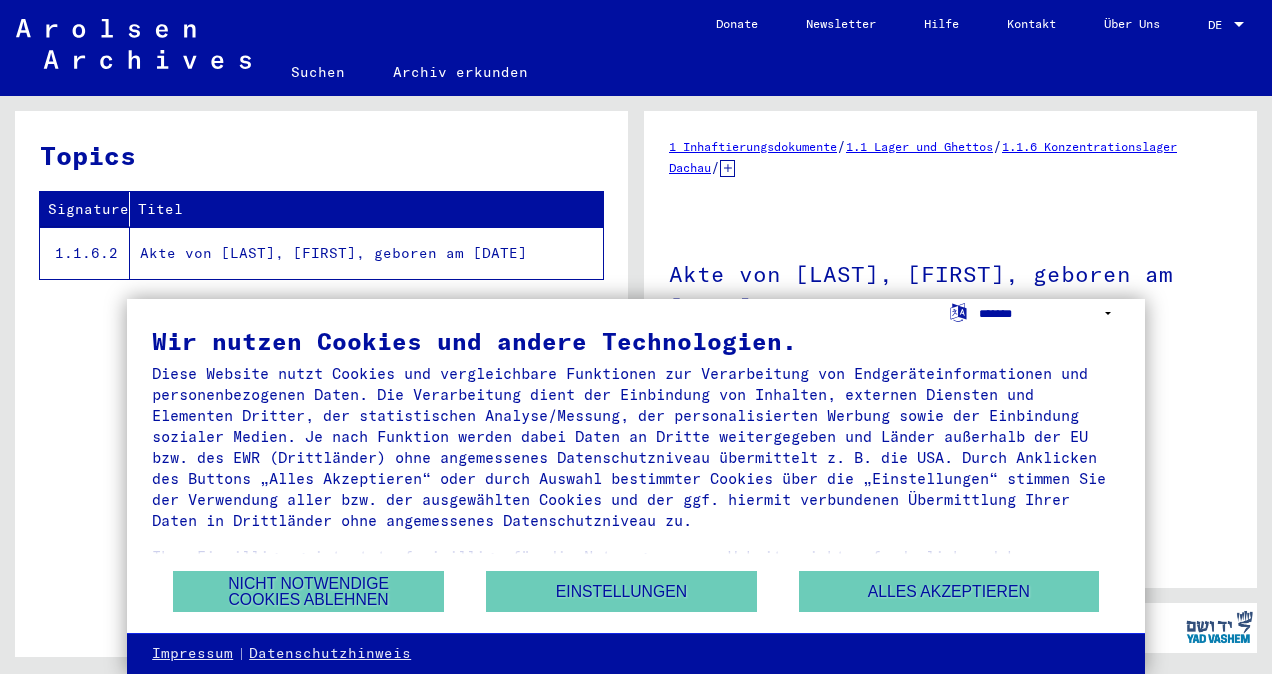 click on "**********" at bounding box center (1049, 313) 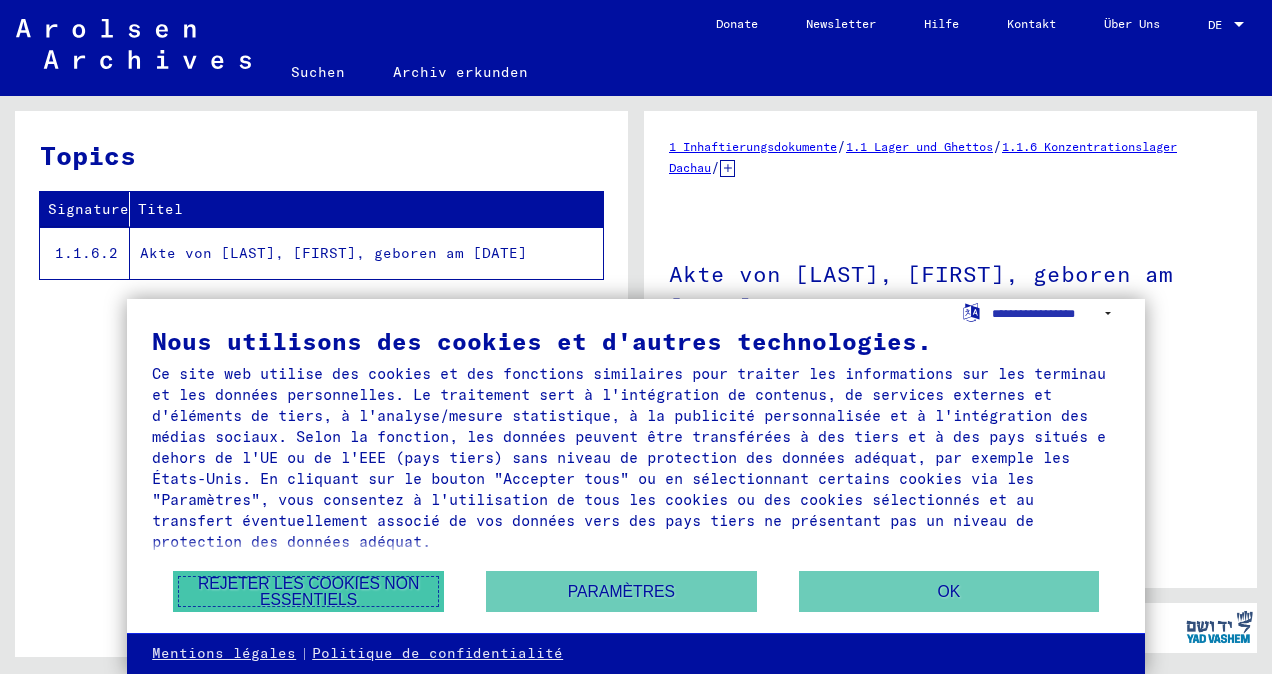 click on "Rejeter les cookies non essentiels" at bounding box center [308, 591] 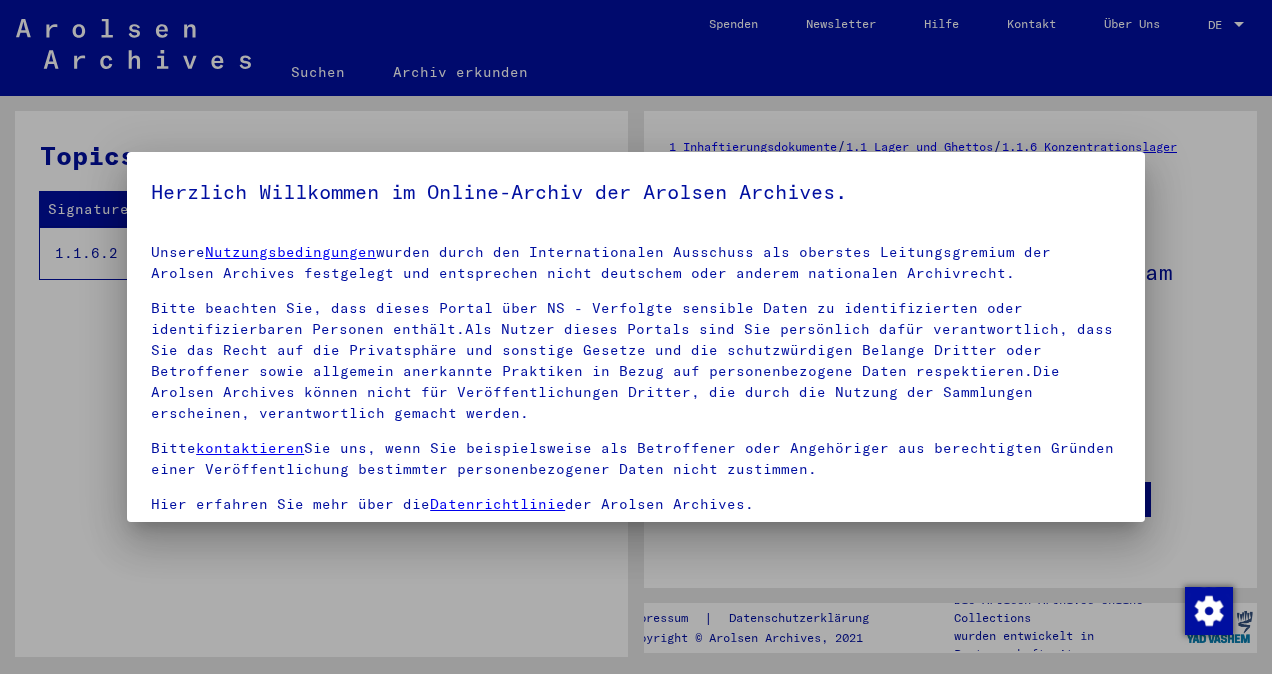 scroll, scrollTop: 167, scrollLeft: 0, axis: vertical 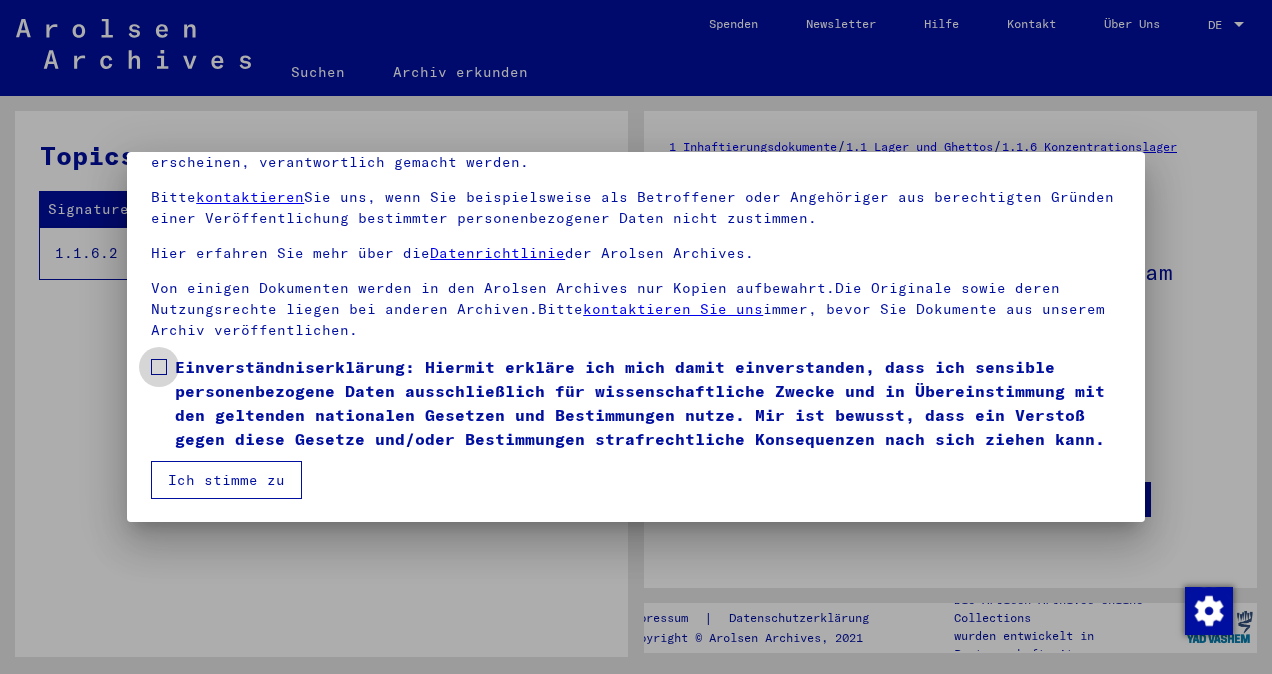 click at bounding box center (159, 367) 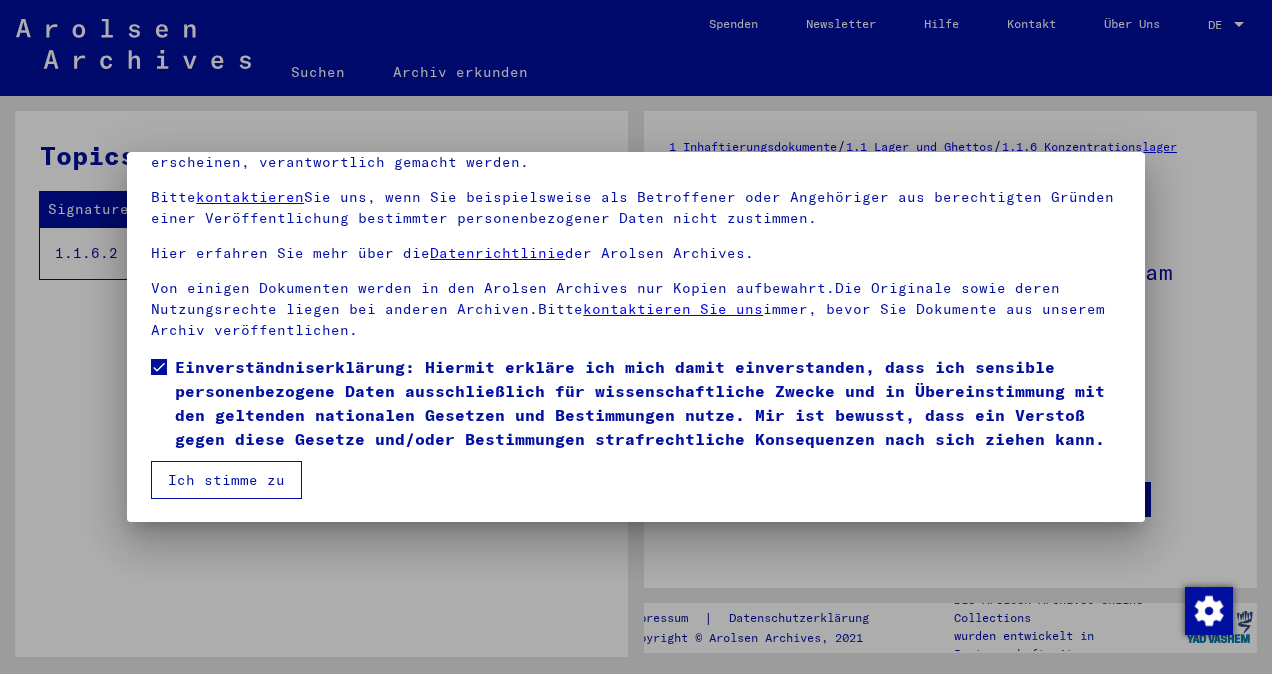 click on "Ich stimme zu" at bounding box center [226, 480] 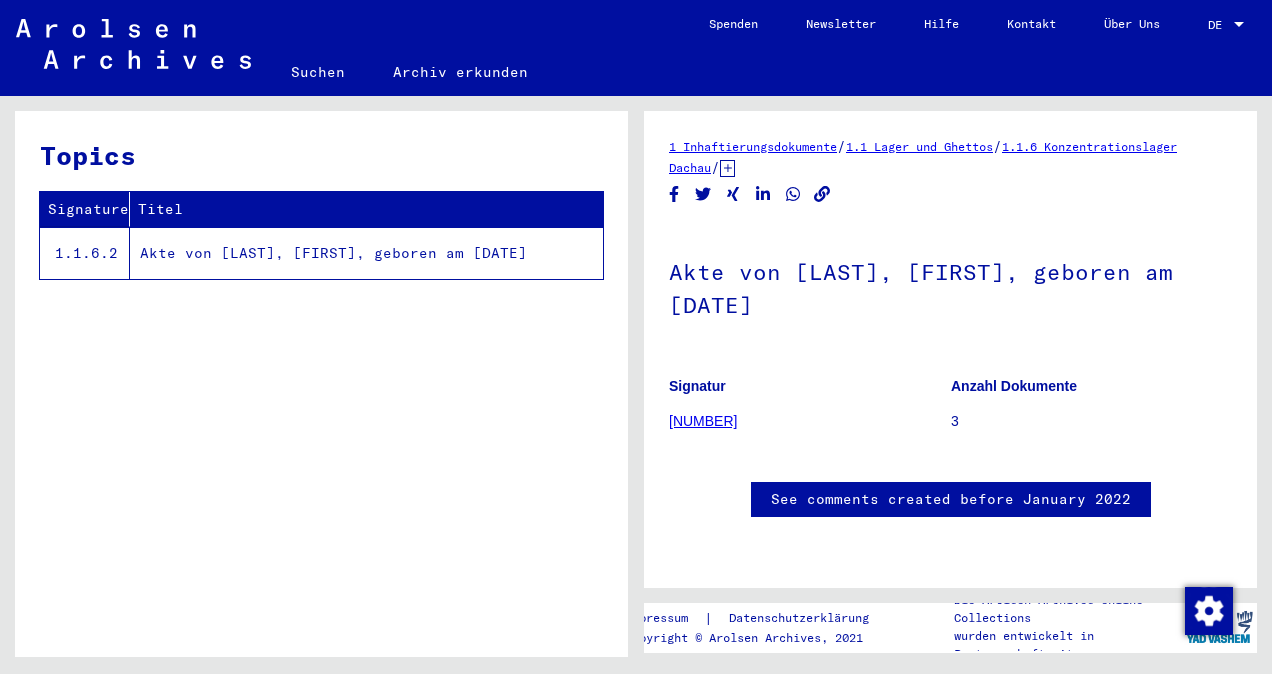 click on "DE" at bounding box center [1219, 25] 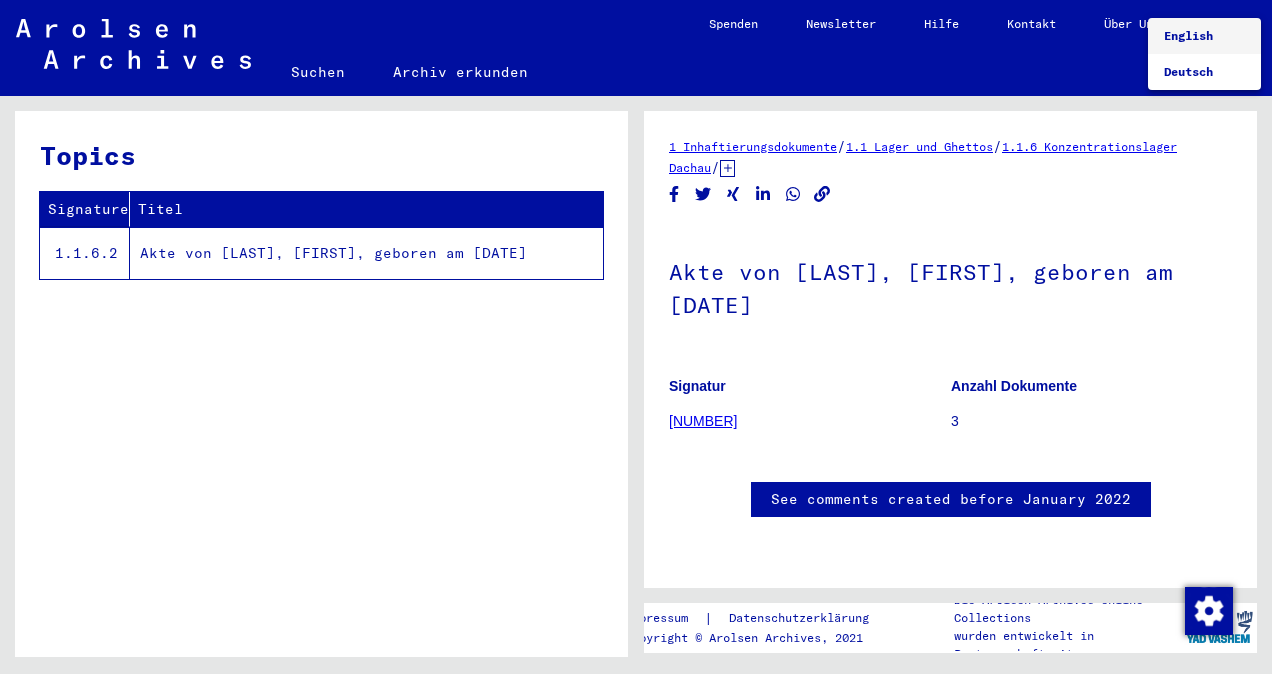 click on "English" at bounding box center [1188, 35] 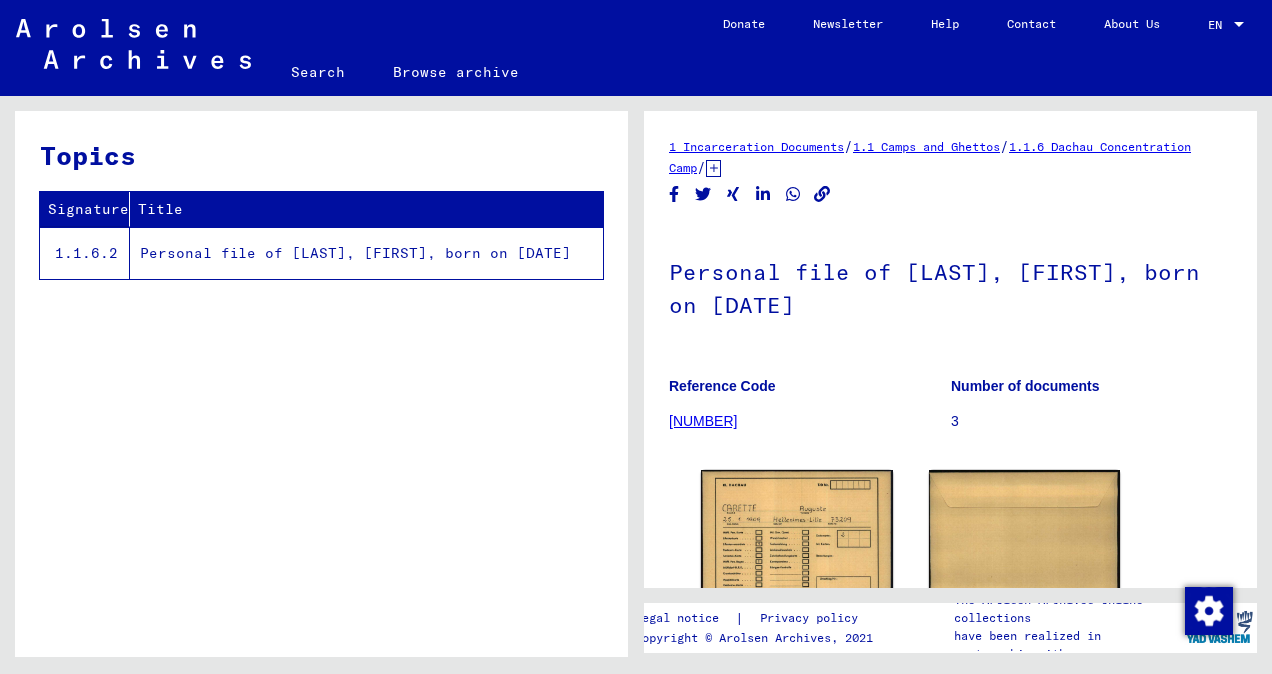 scroll, scrollTop: 0, scrollLeft: 0, axis: both 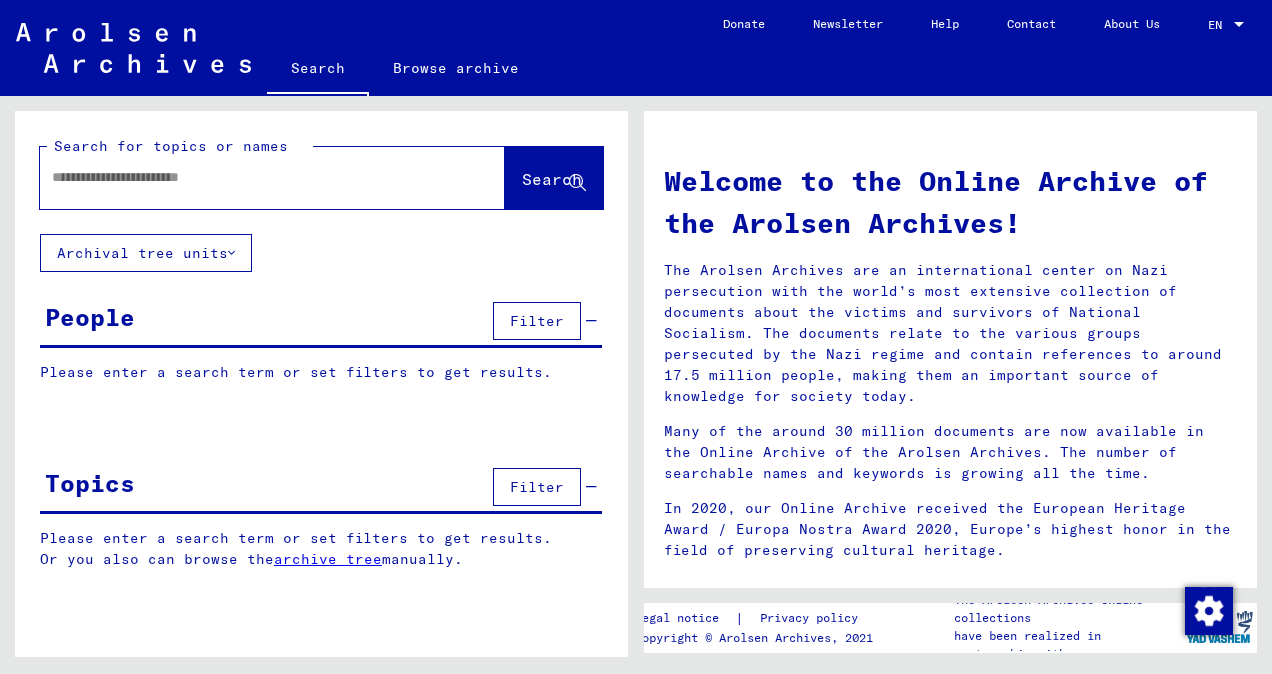 click 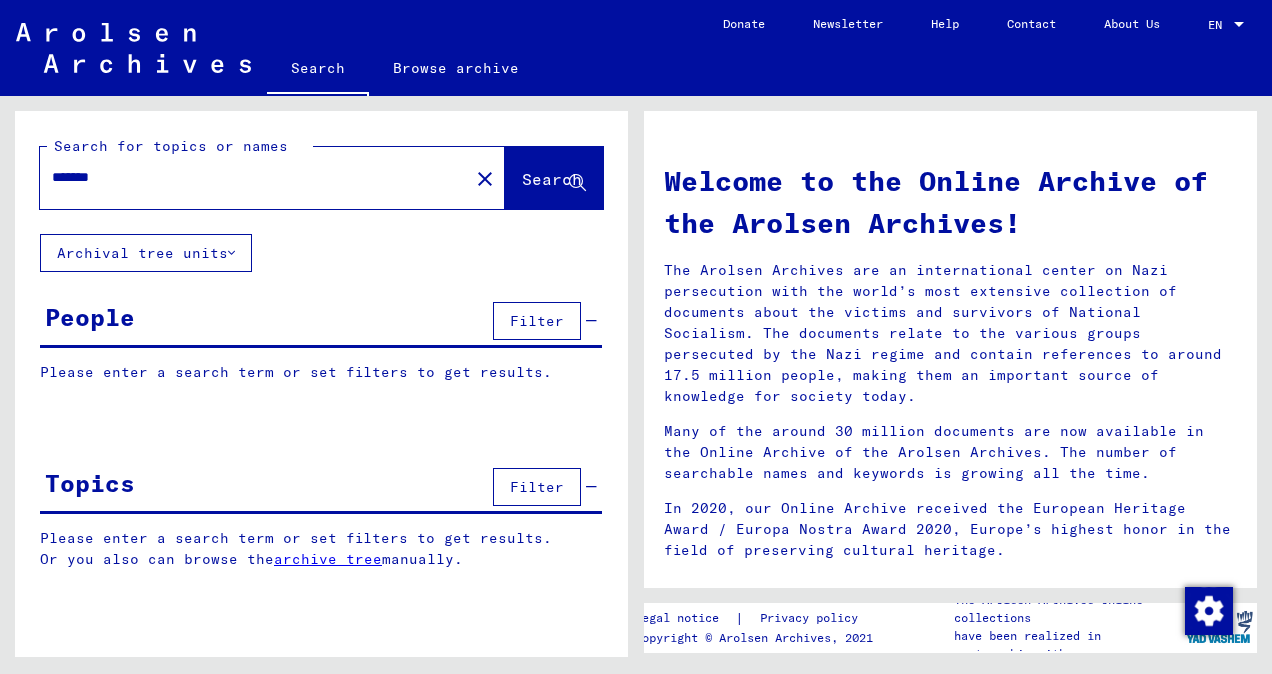 type on "*******" 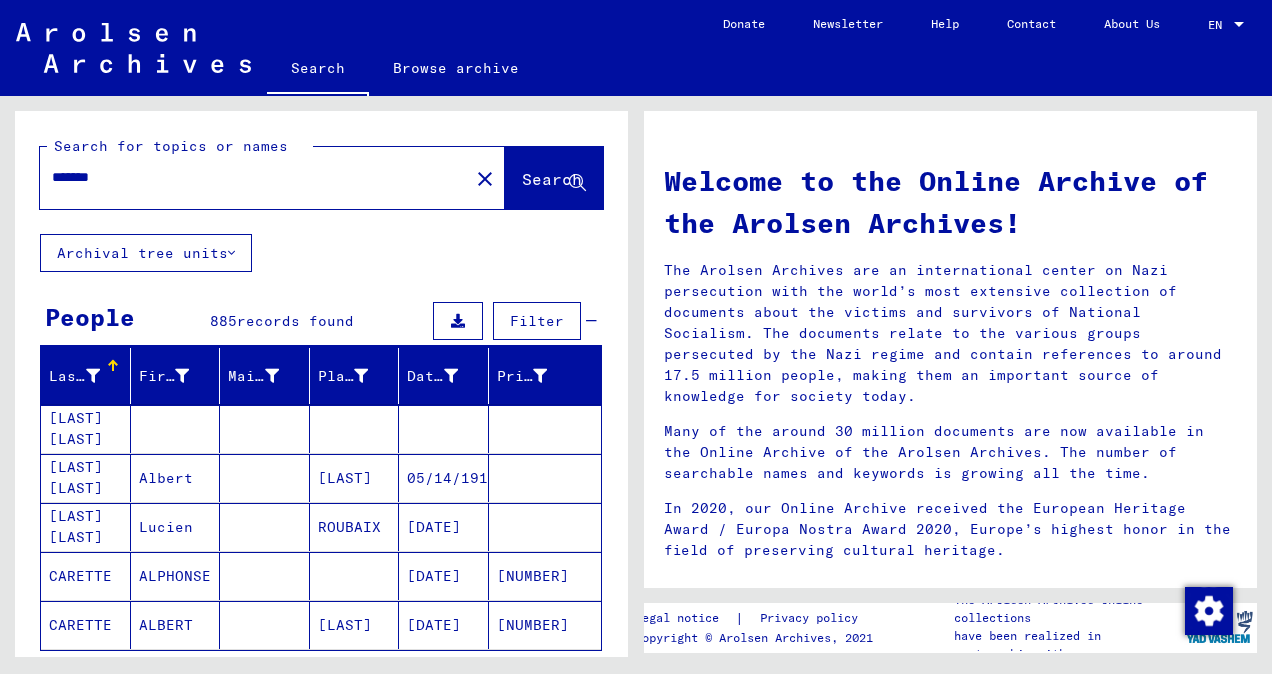 click on "ALPHONSE" at bounding box center (176, 625) 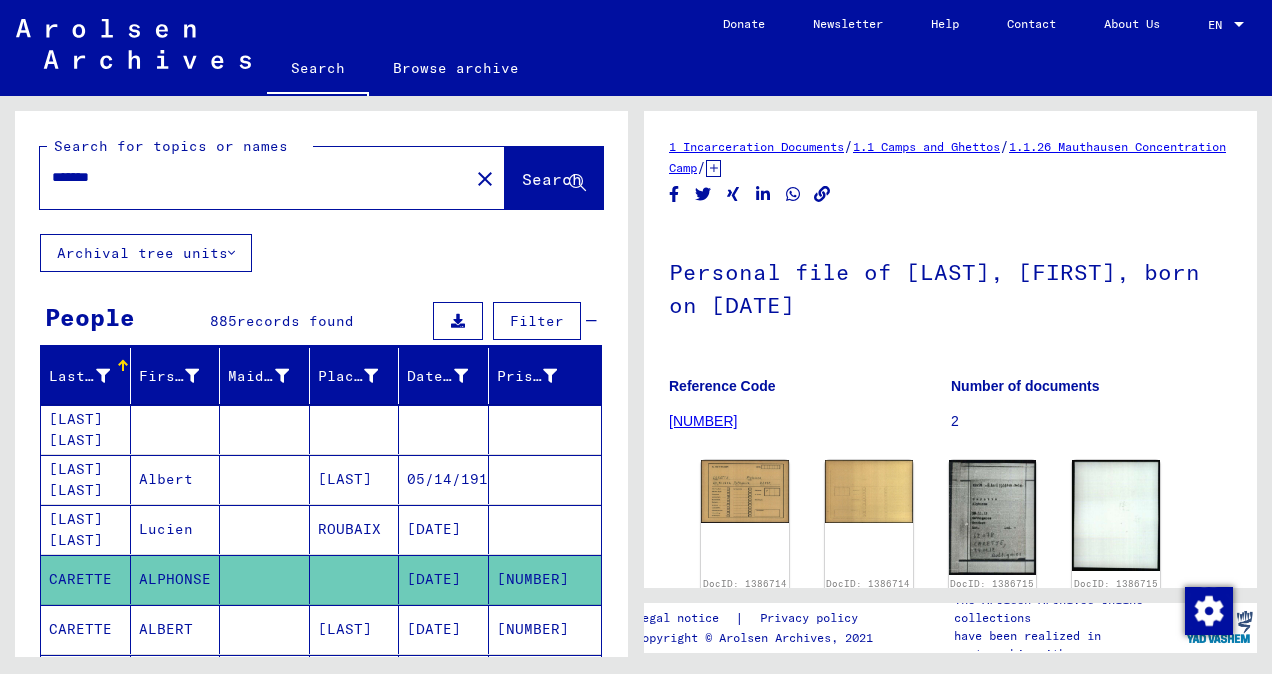 drag, startPoint x: 1263, startPoint y: 176, endPoint x: 1258, endPoint y: 202, distance: 26.476404 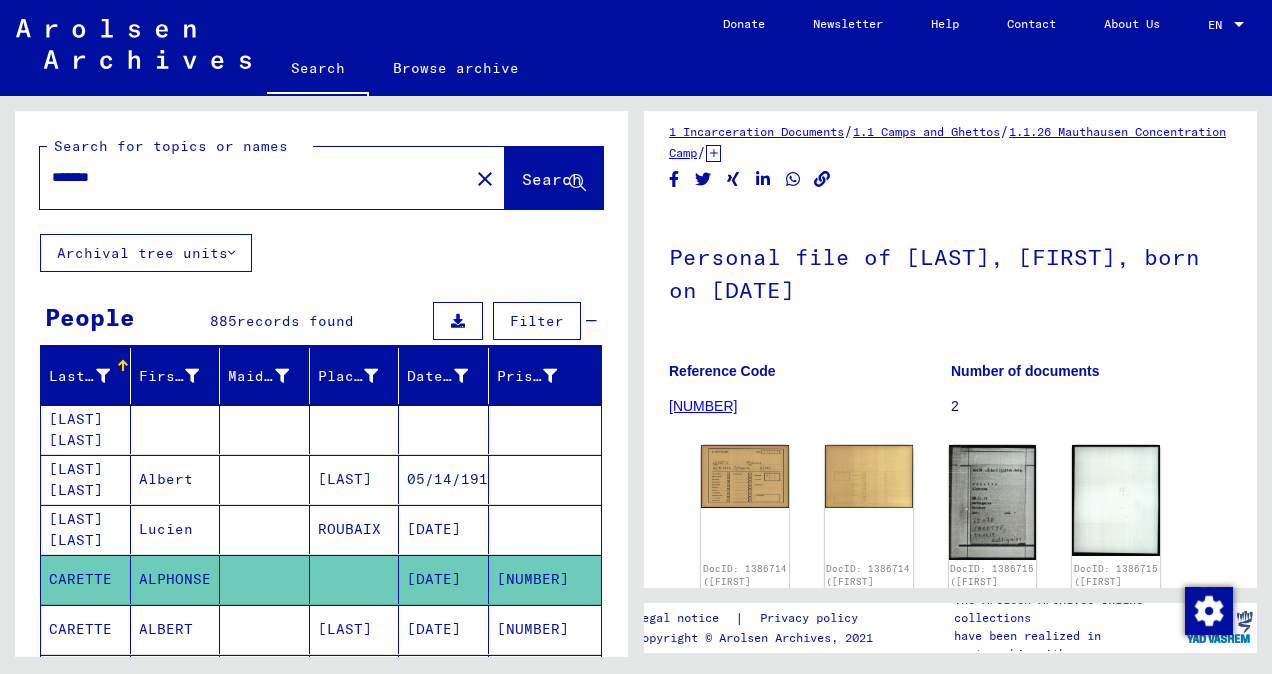 scroll, scrollTop: 86, scrollLeft: 0, axis: vertical 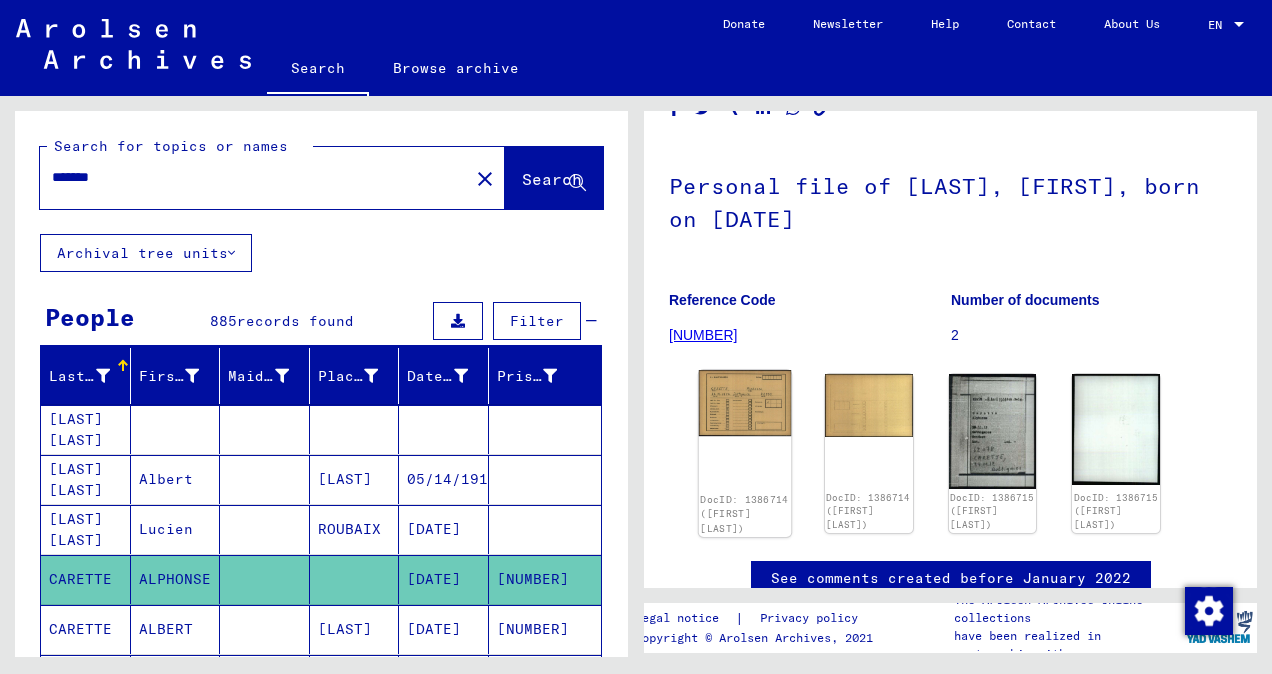 click 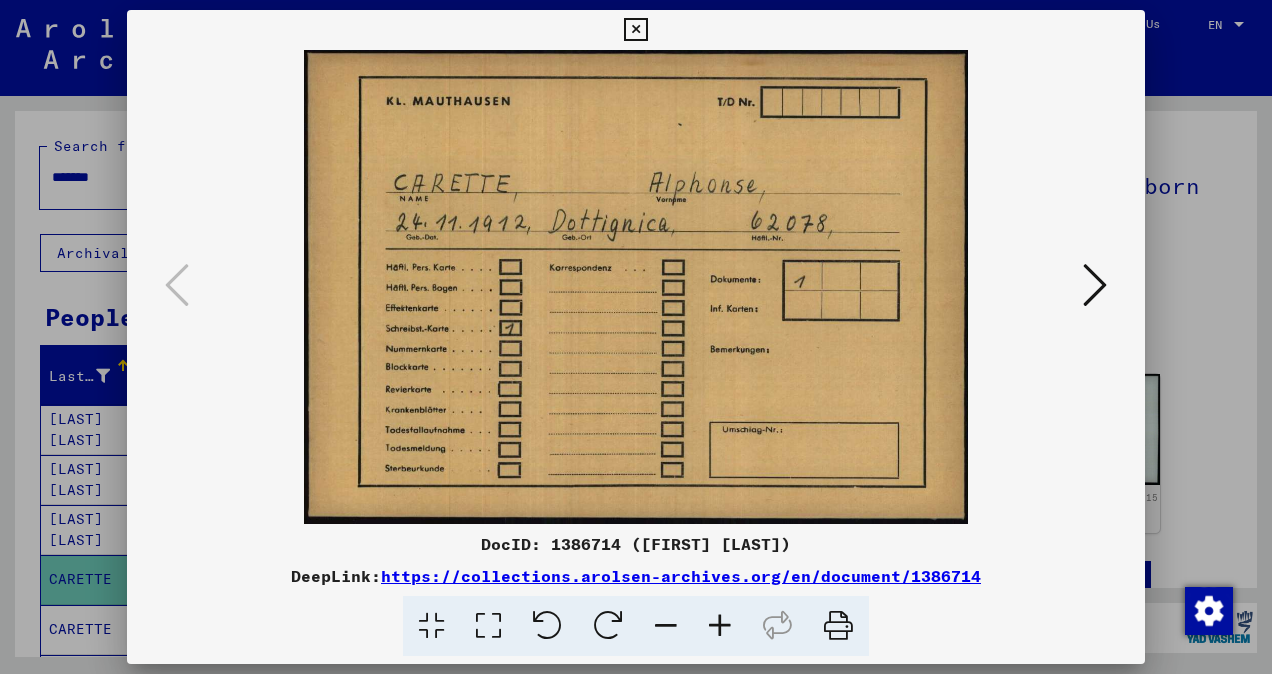 drag, startPoint x: 738, startPoint y: 409, endPoint x: 933, endPoint y: 279, distance: 234.36084 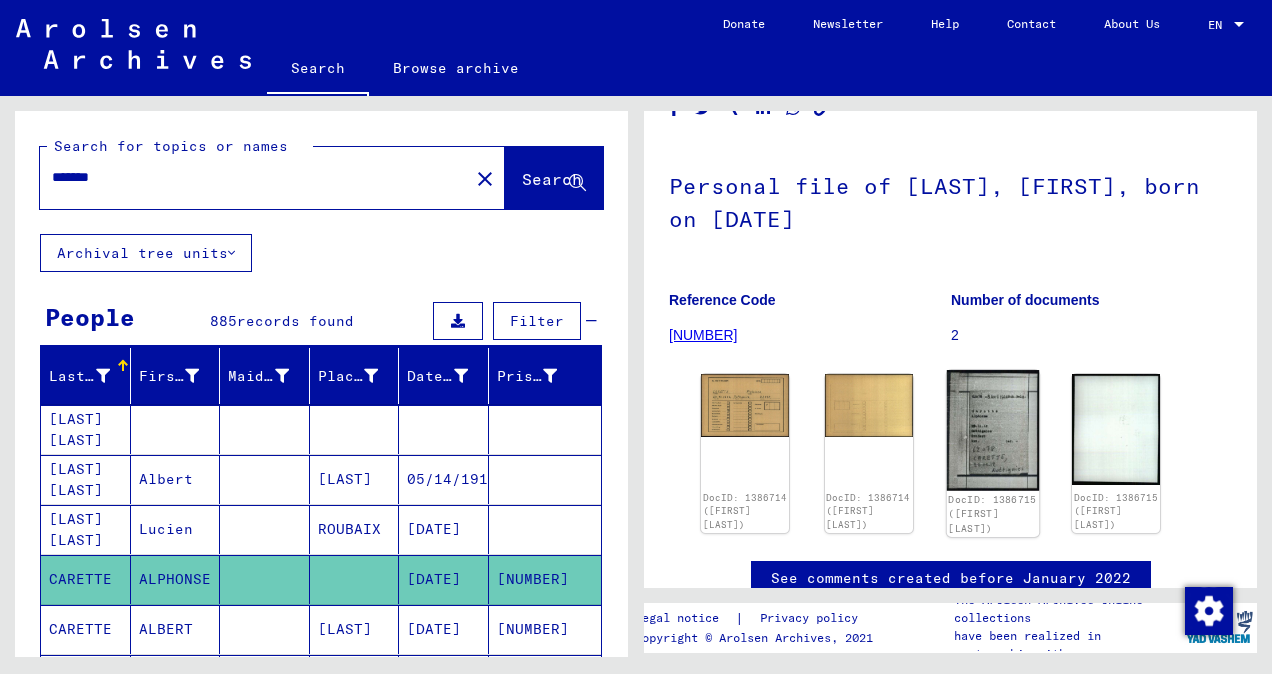 click 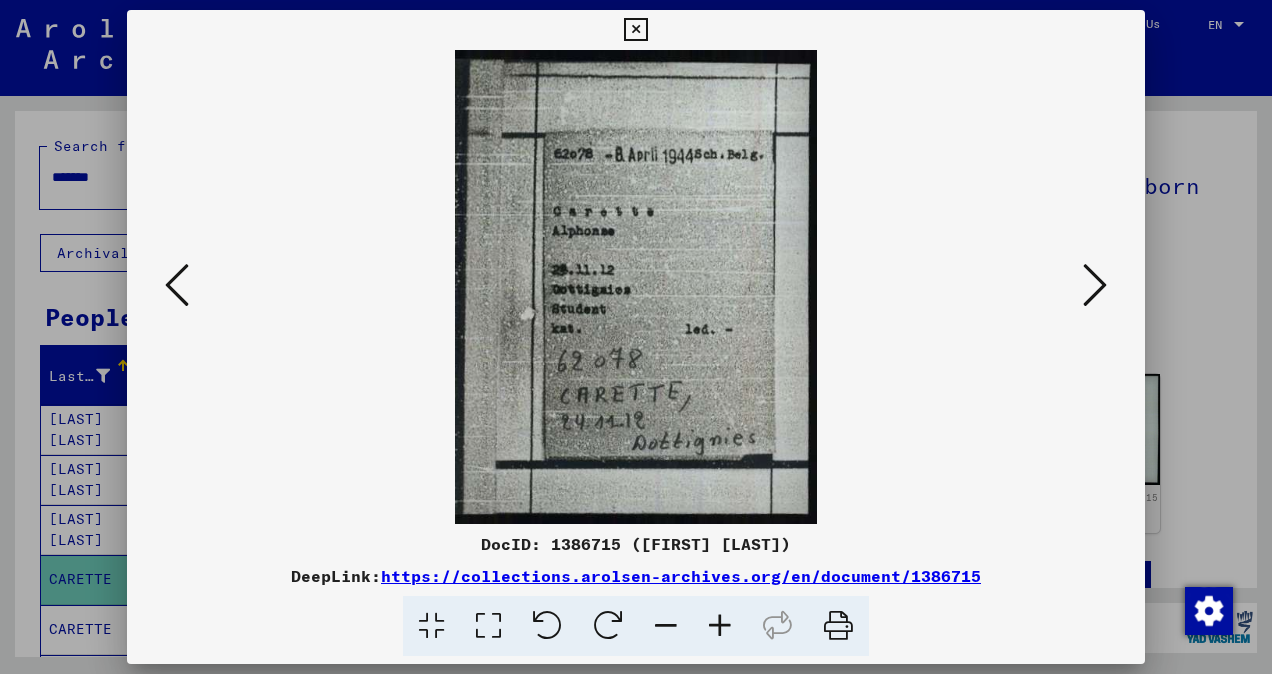 click at bounding box center (635, 30) 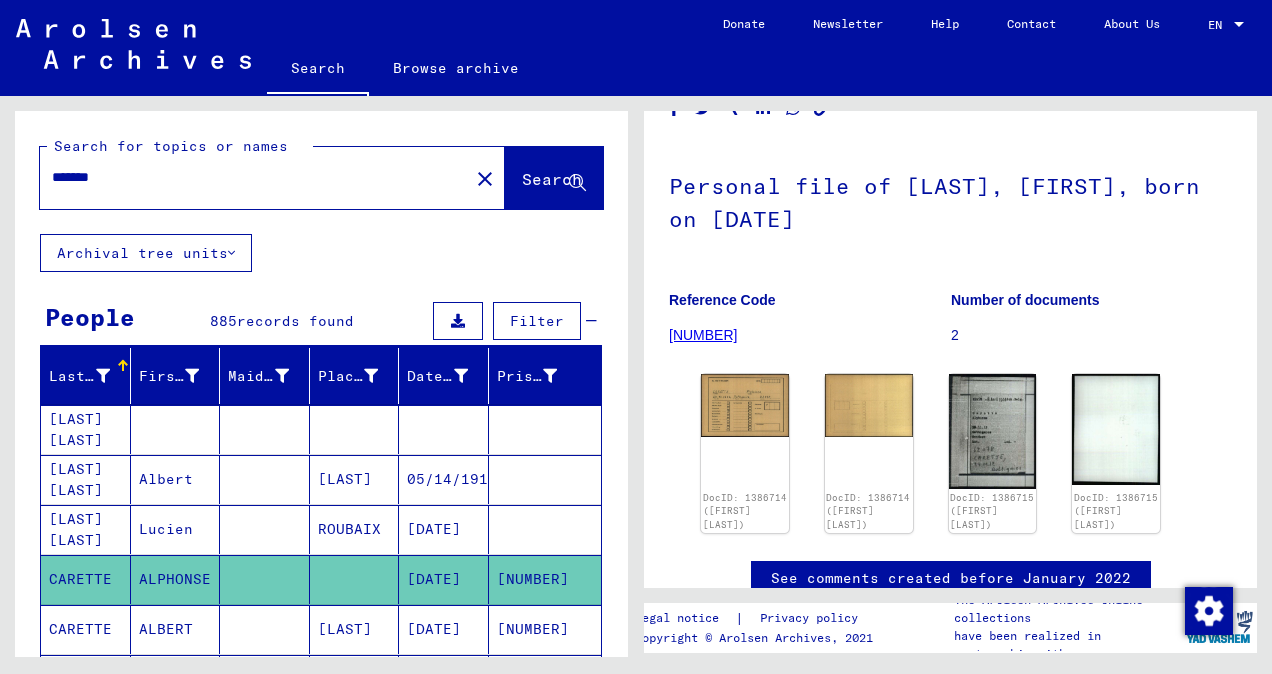 scroll, scrollTop: 229, scrollLeft: 0, axis: vertical 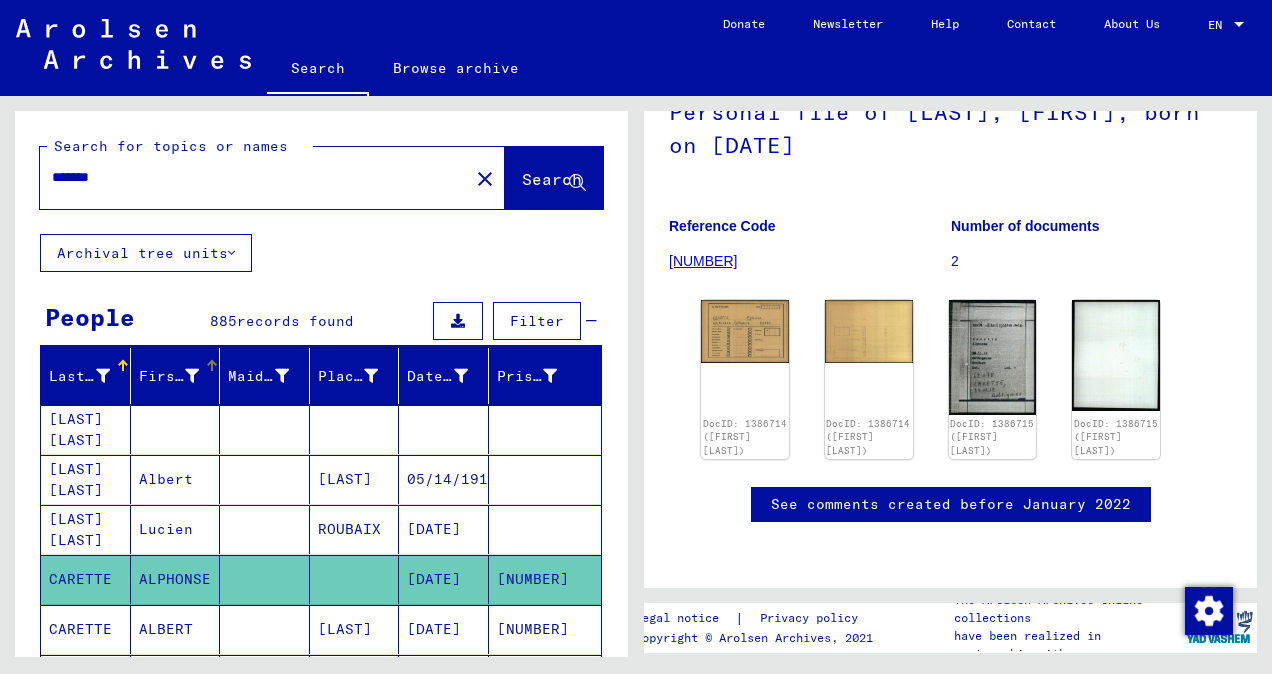 click at bounding box center [192, 376] 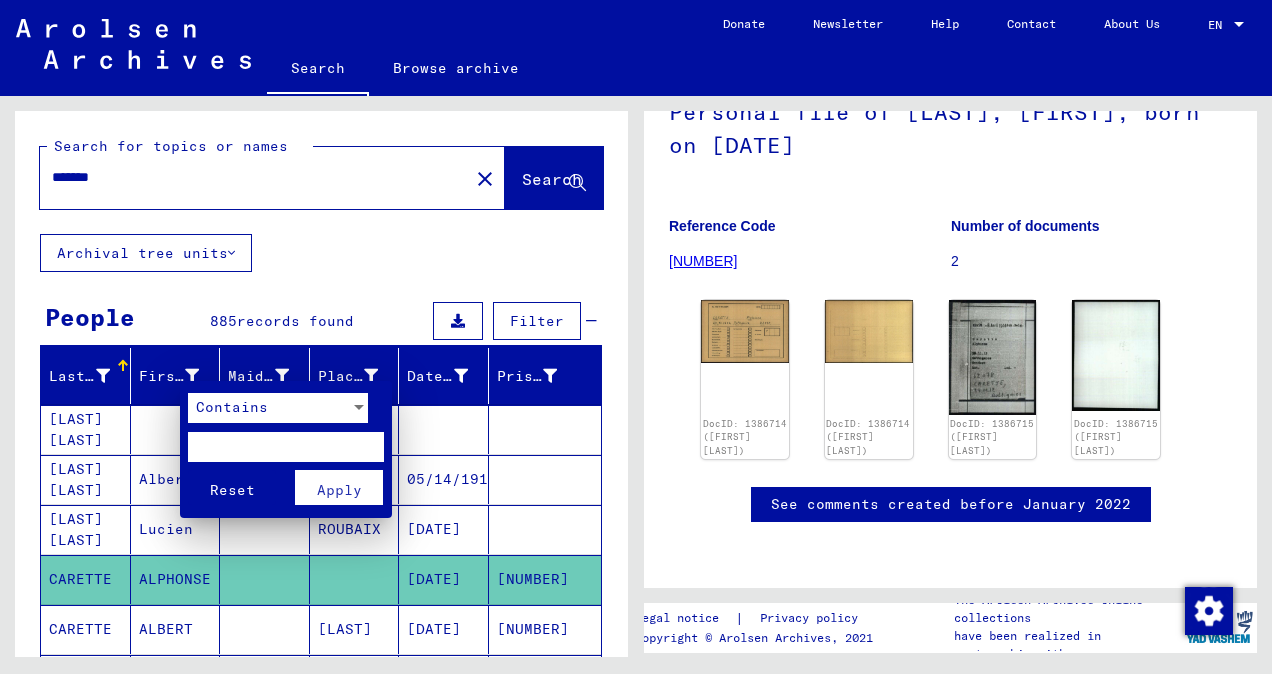 click at bounding box center [286, 447] 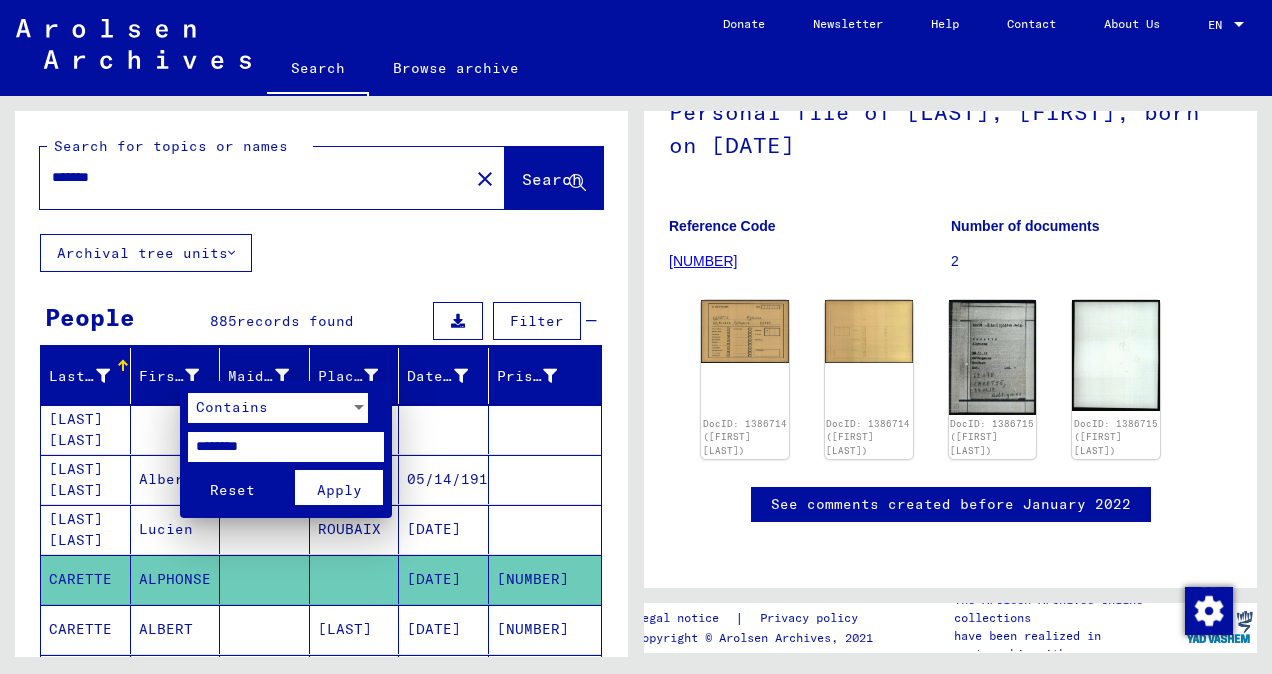type on "********" 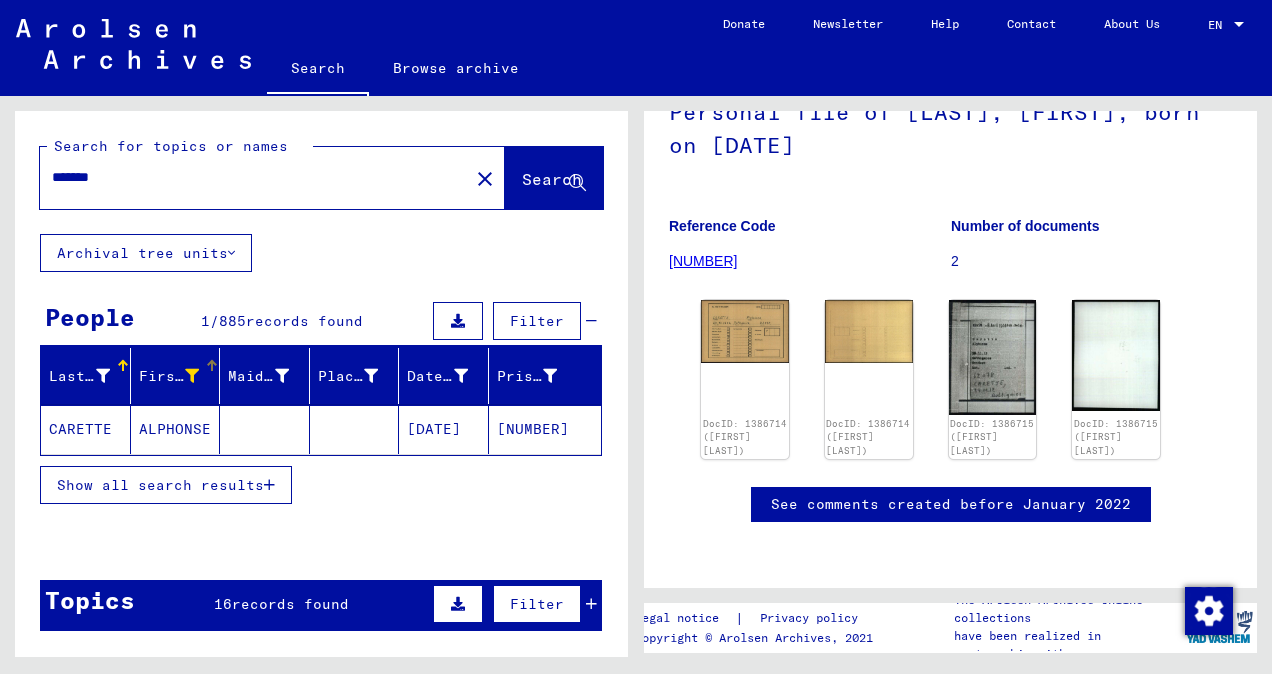 scroll, scrollTop: 485, scrollLeft: 0, axis: vertical 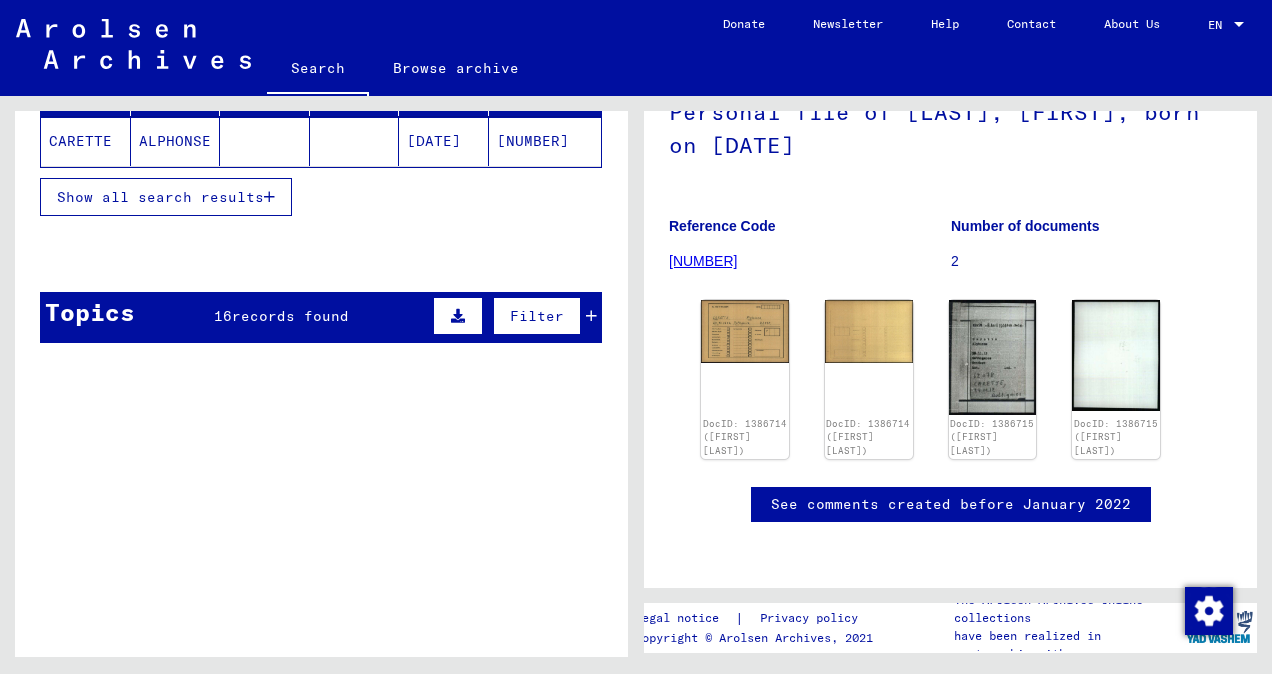 click on "records found" at bounding box center (290, 316) 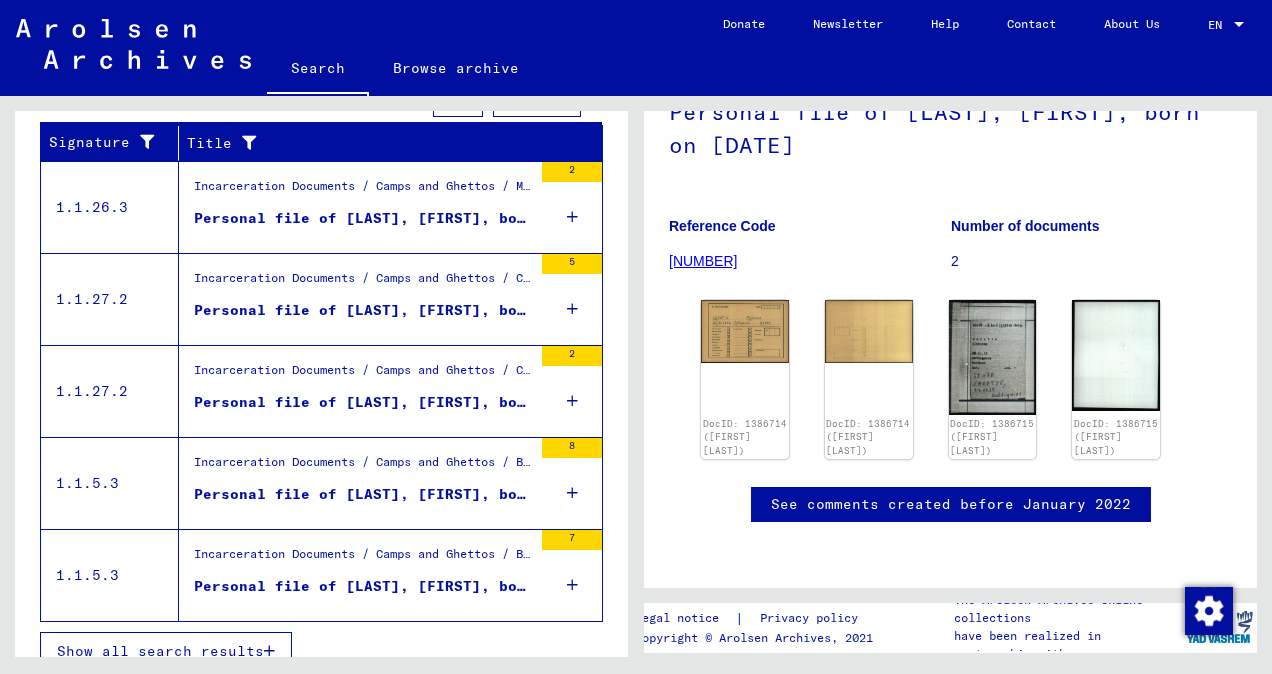 scroll, scrollTop: 521, scrollLeft: 0, axis: vertical 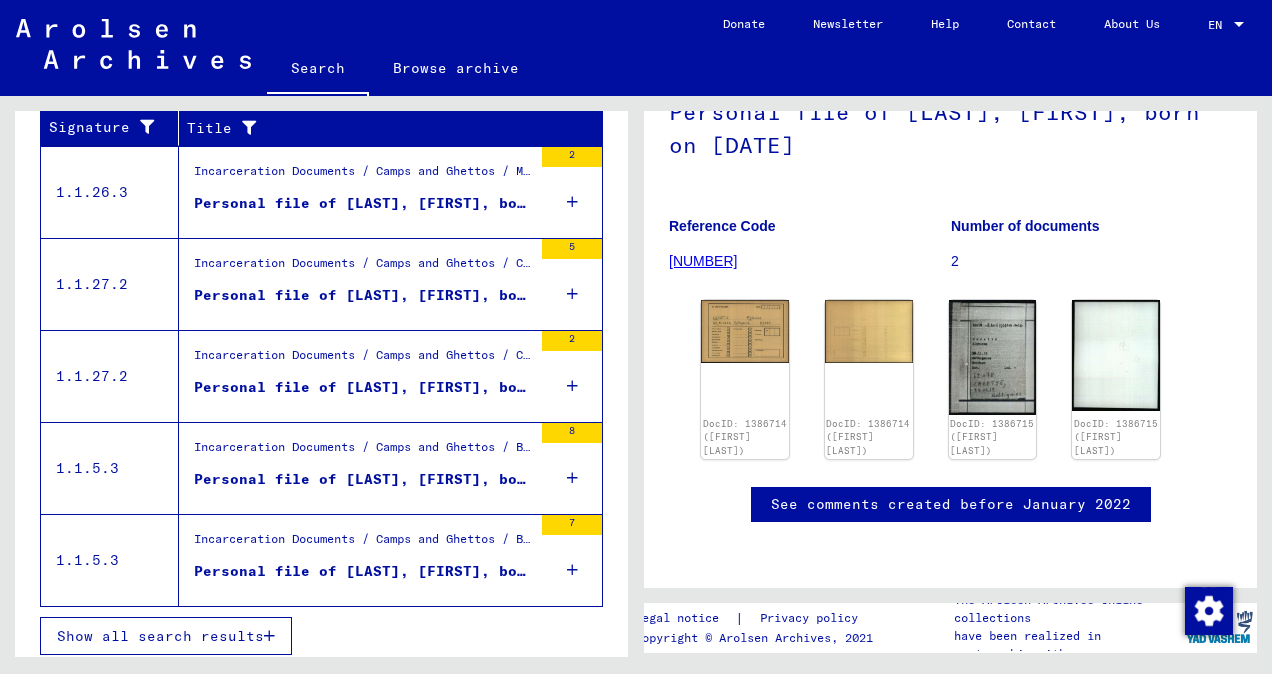 click on "Show all search results" at bounding box center (160, 636) 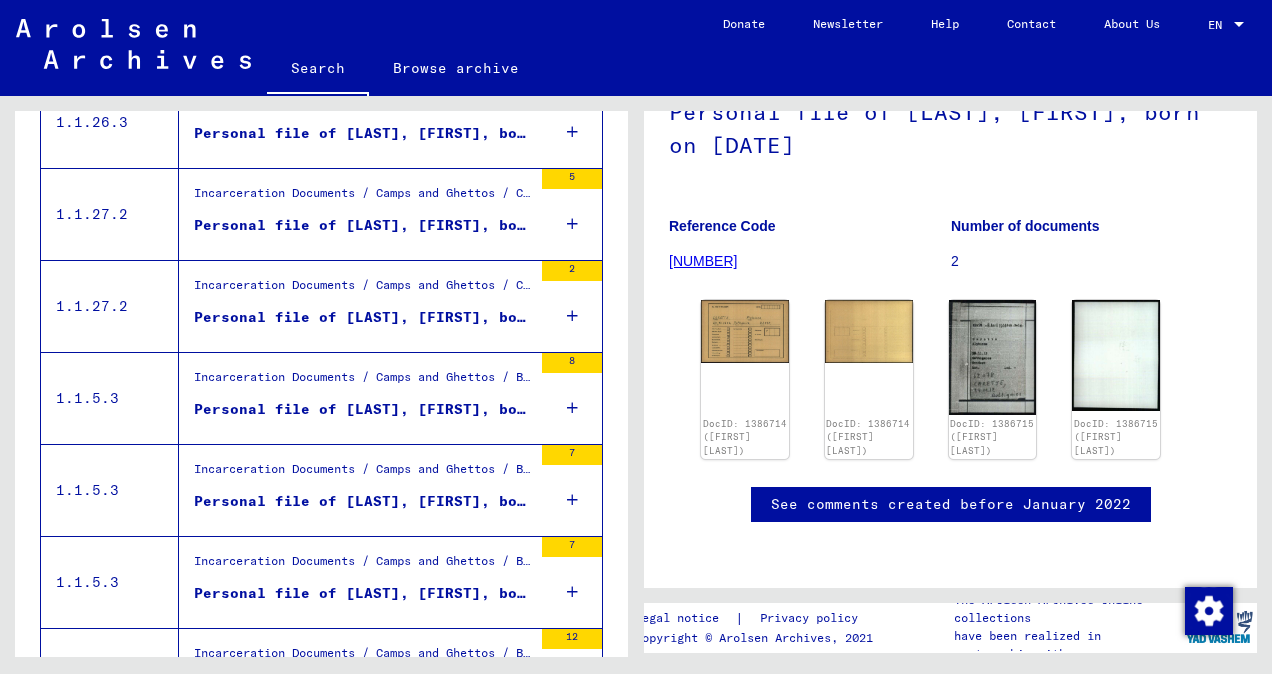 scroll, scrollTop: 357, scrollLeft: 0, axis: vertical 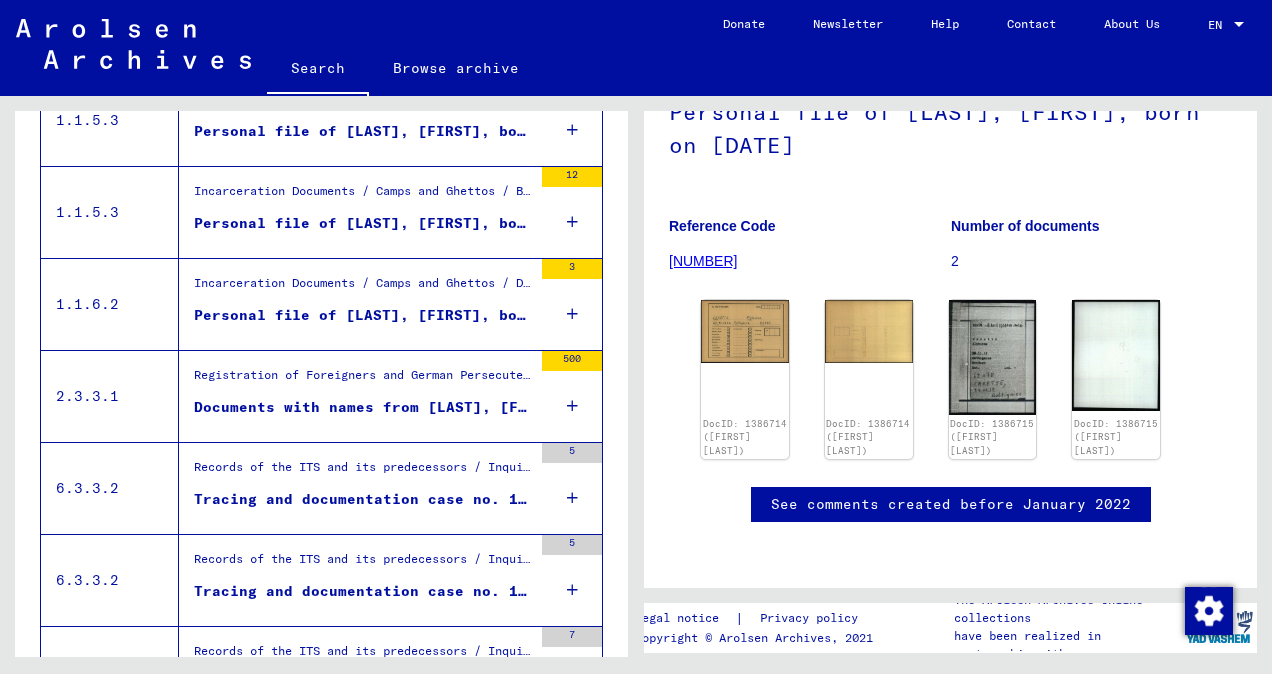click on "Documents with names from [LAST], [FIRST]" at bounding box center (363, 407) 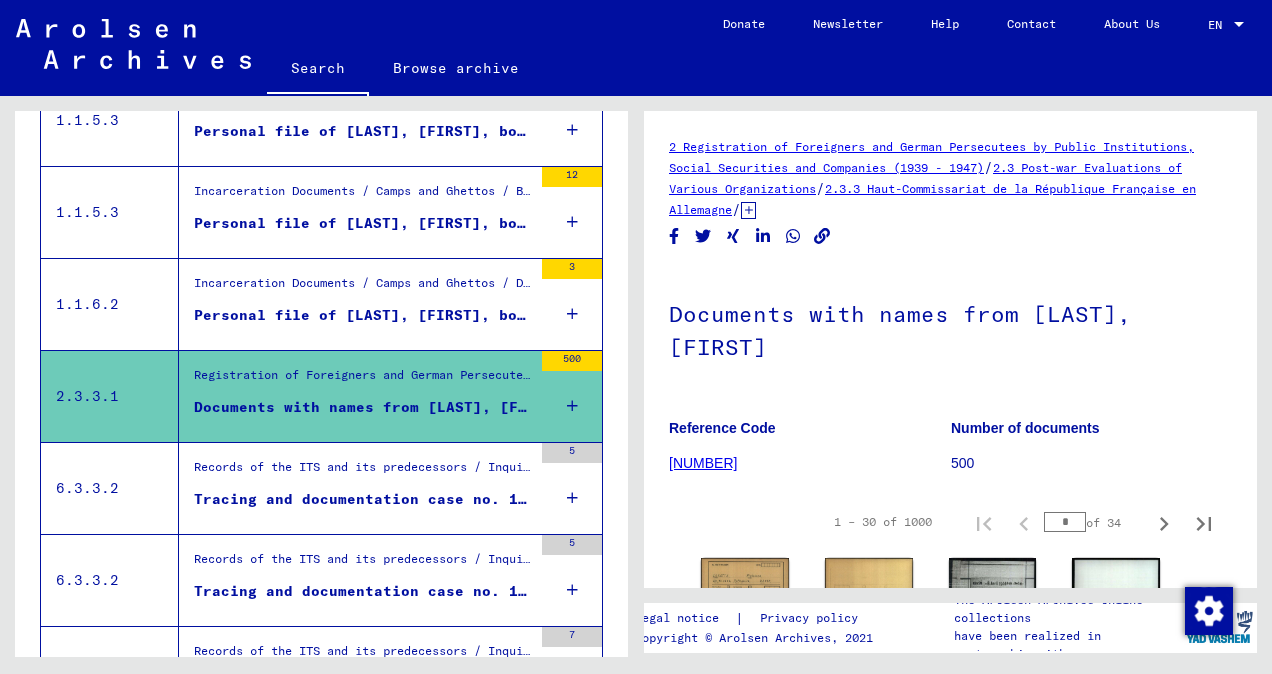 scroll, scrollTop: 0, scrollLeft: 0, axis: both 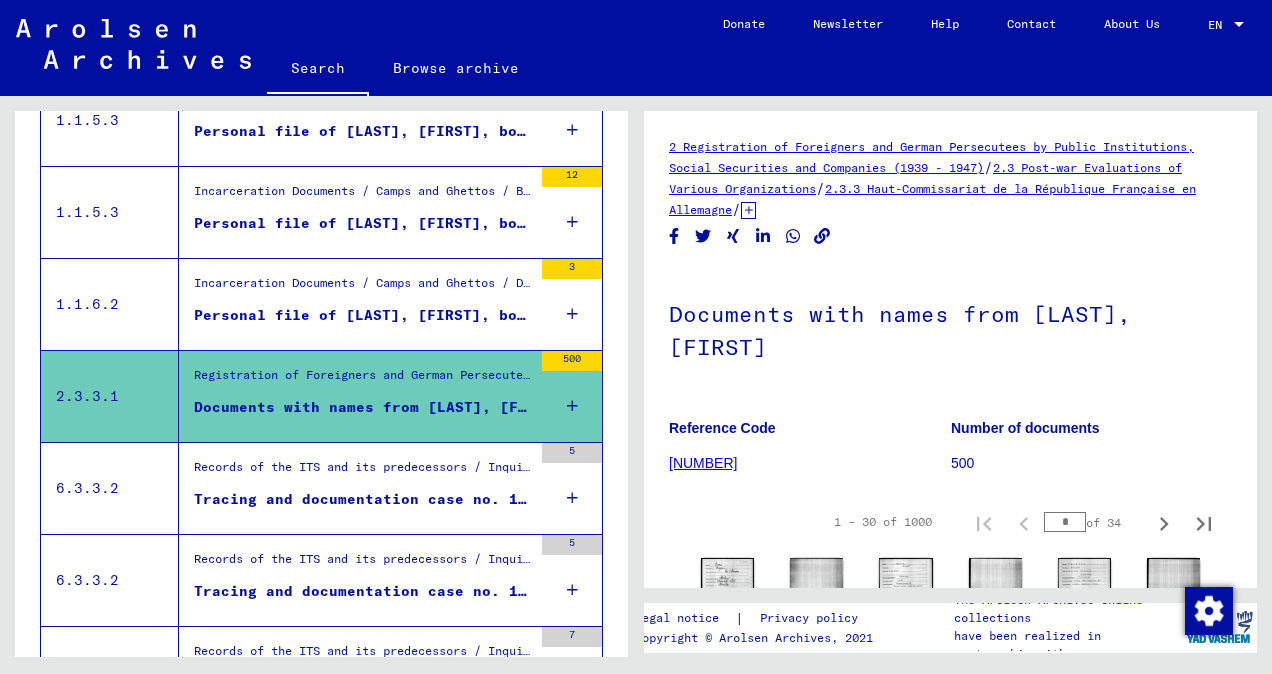 click on "Tracing and documentation case no. 1.152.935 for [LAST], [FIRST] born [DATE]" at bounding box center (363, 499) 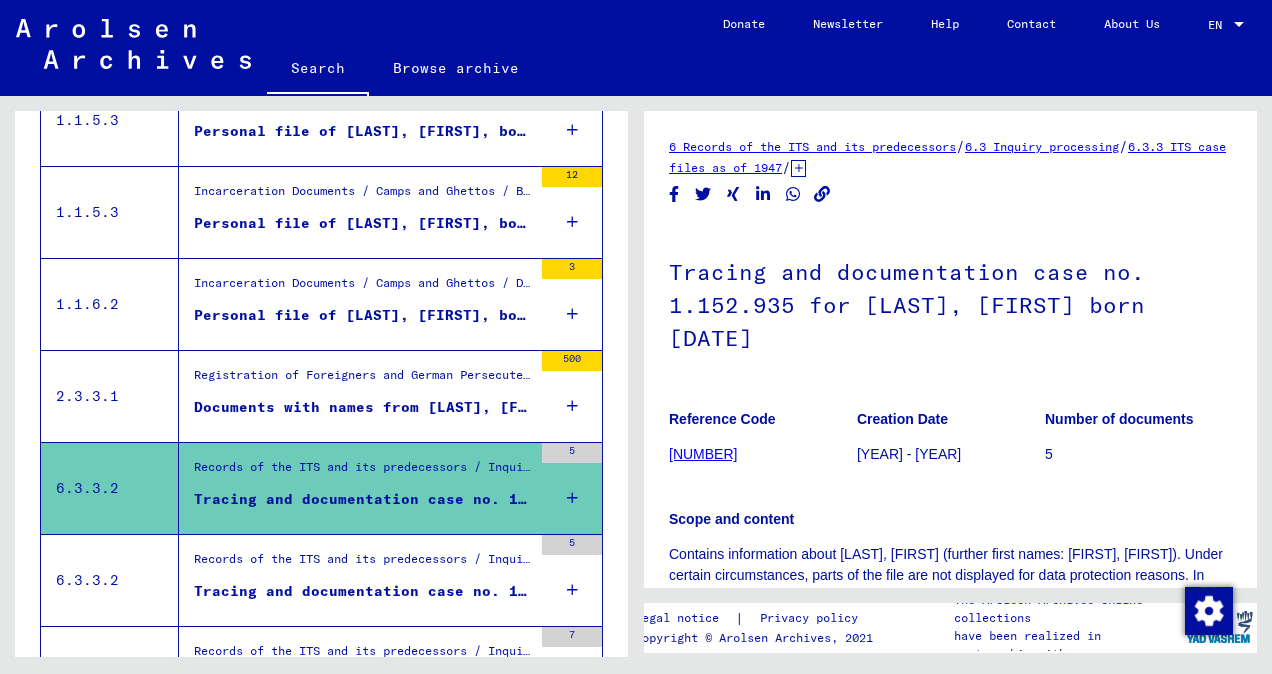 scroll, scrollTop: 0, scrollLeft: 0, axis: both 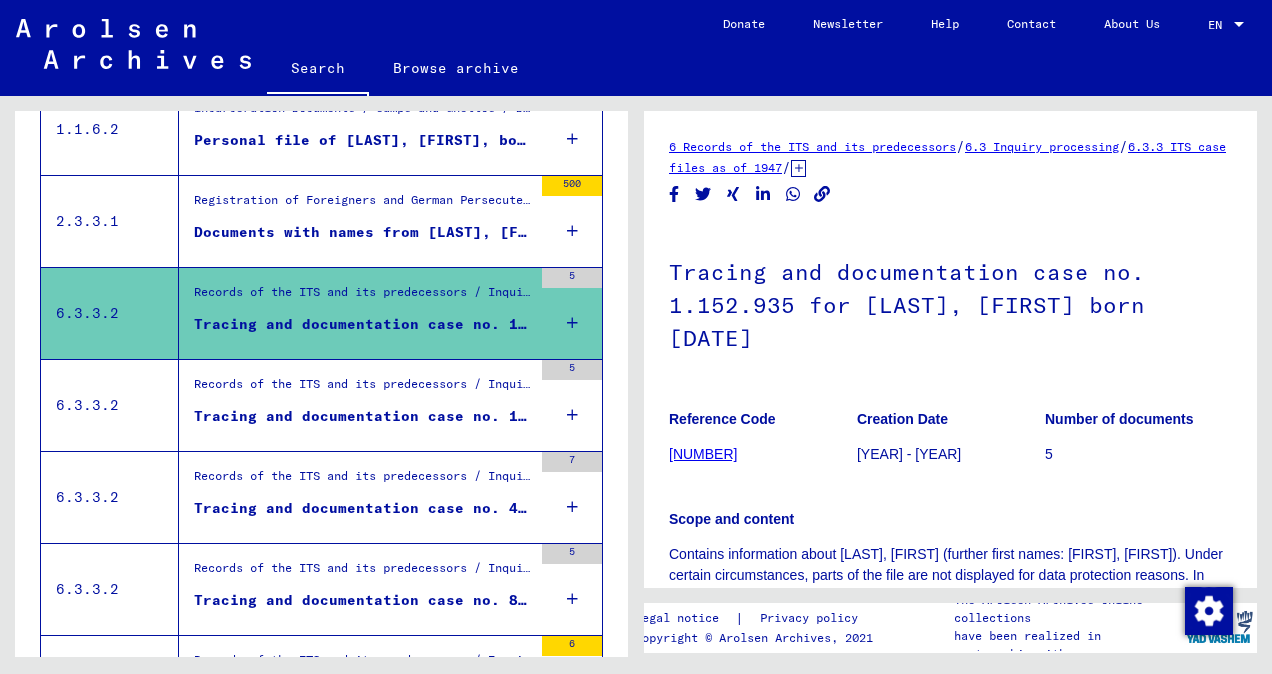 click on "Tracing and documentation case no. 1.751.560 for [LAST], [FIRST] born [DATE]" at bounding box center (363, 416) 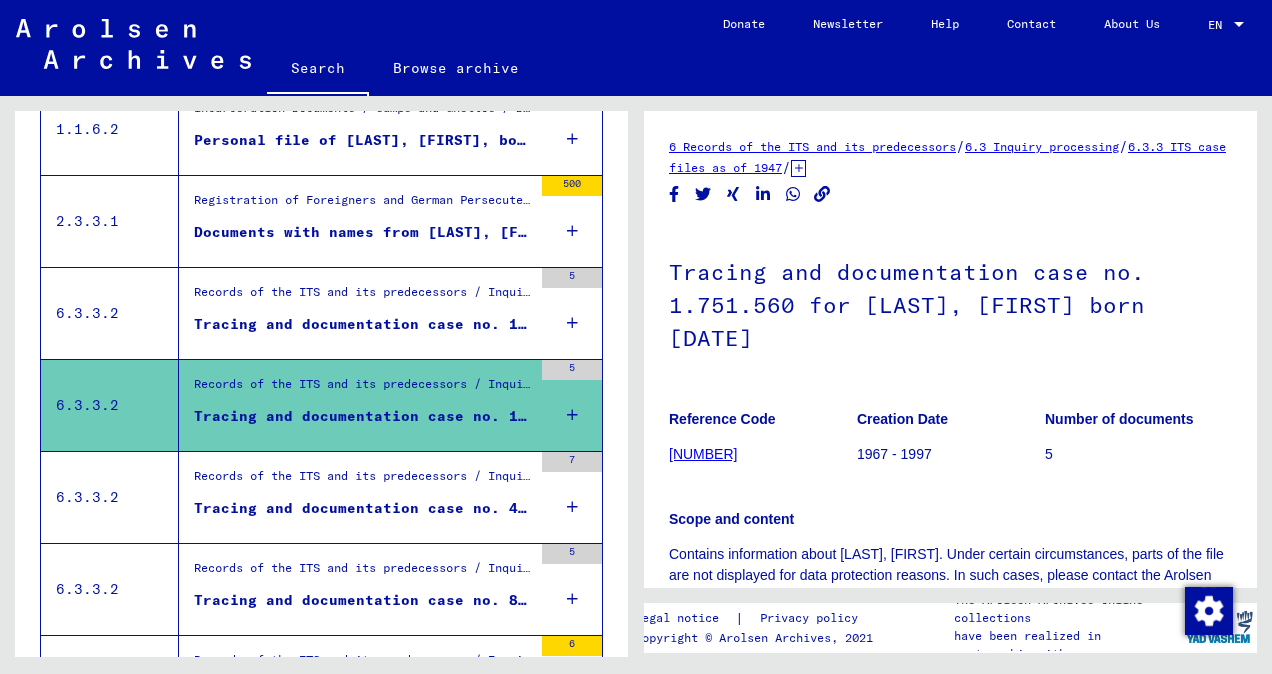 scroll, scrollTop: 0, scrollLeft: 0, axis: both 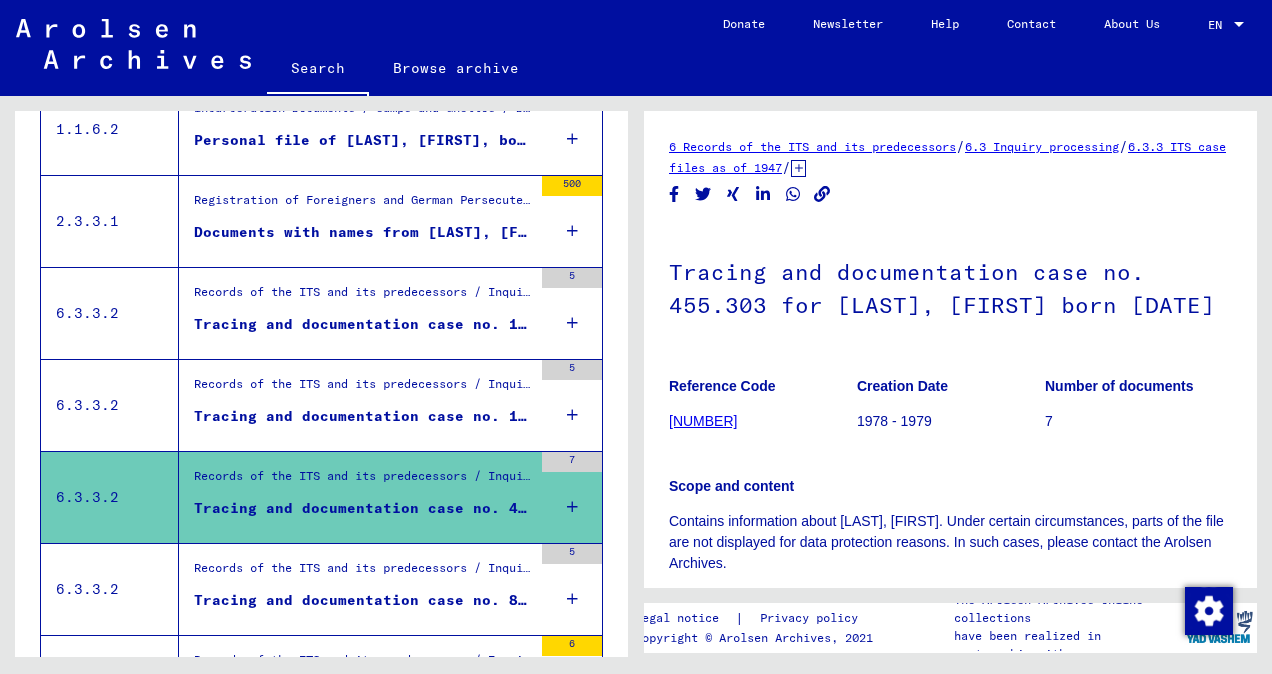 click on "Tracing and documentation case no. 849.710 for [LAST], [FIRST] born [DATE]" at bounding box center (363, 600) 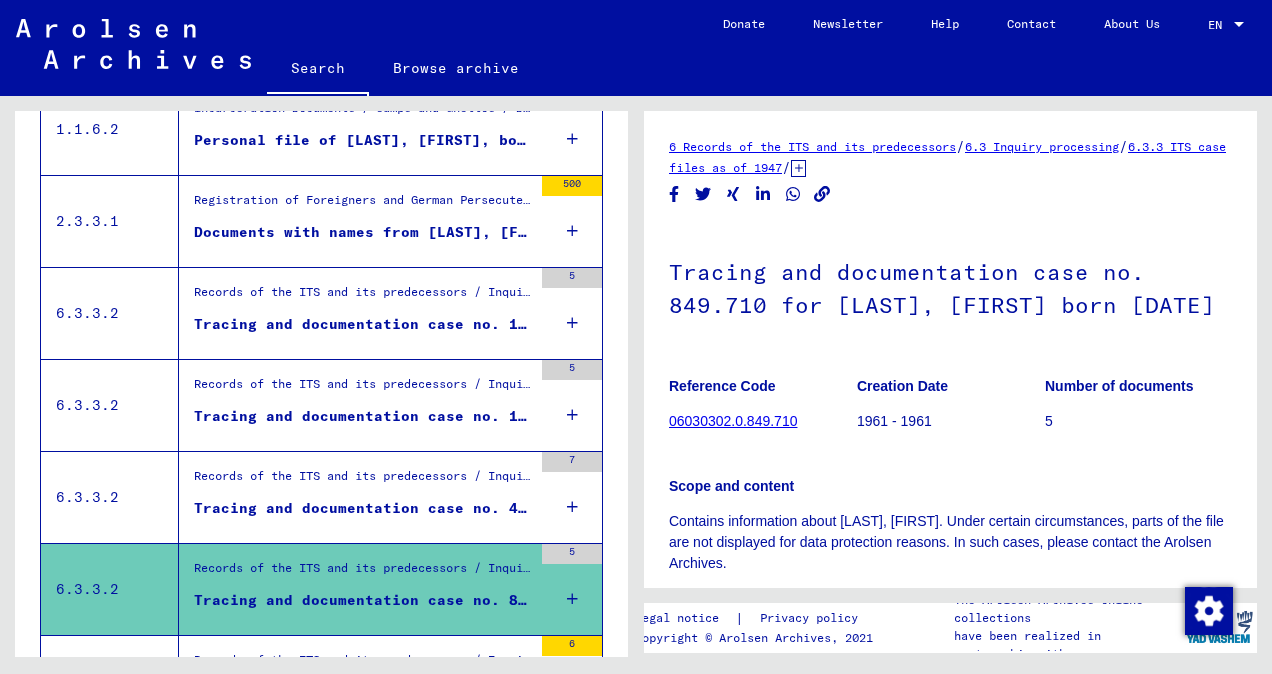 scroll, scrollTop: 0, scrollLeft: 0, axis: both 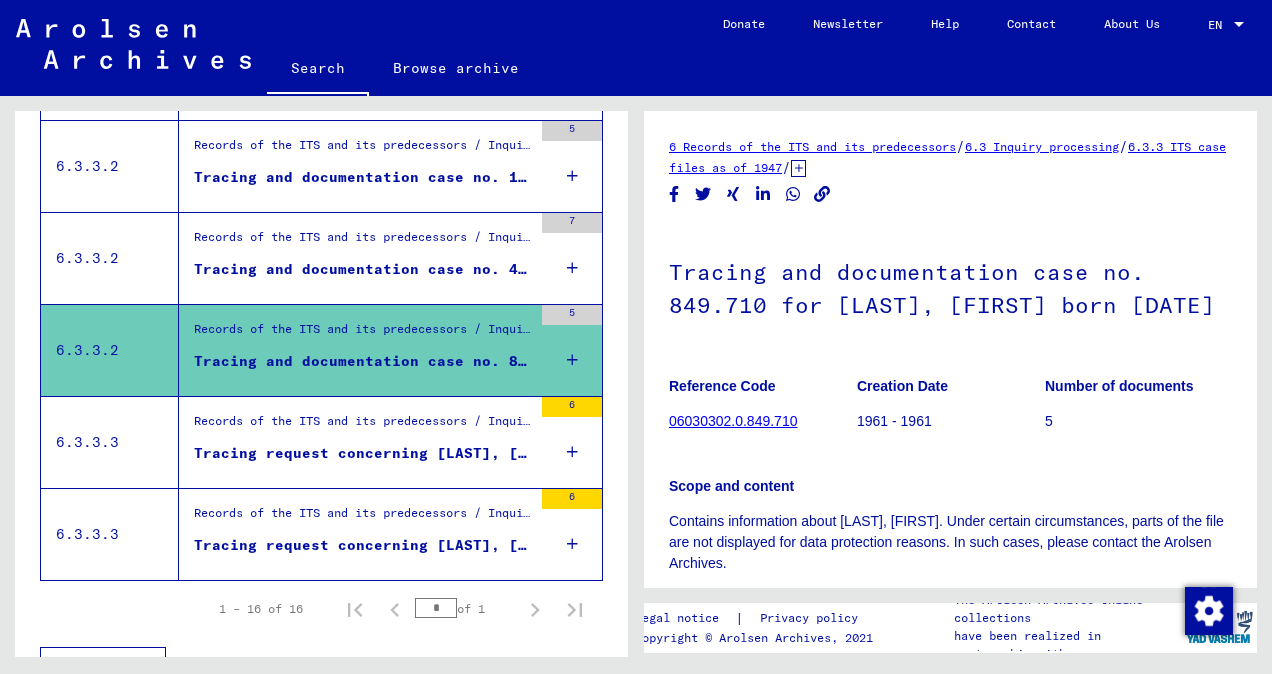 click on "Tracing request concerning [LAST], [FIRST] [DATE]" at bounding box center (363, 453) 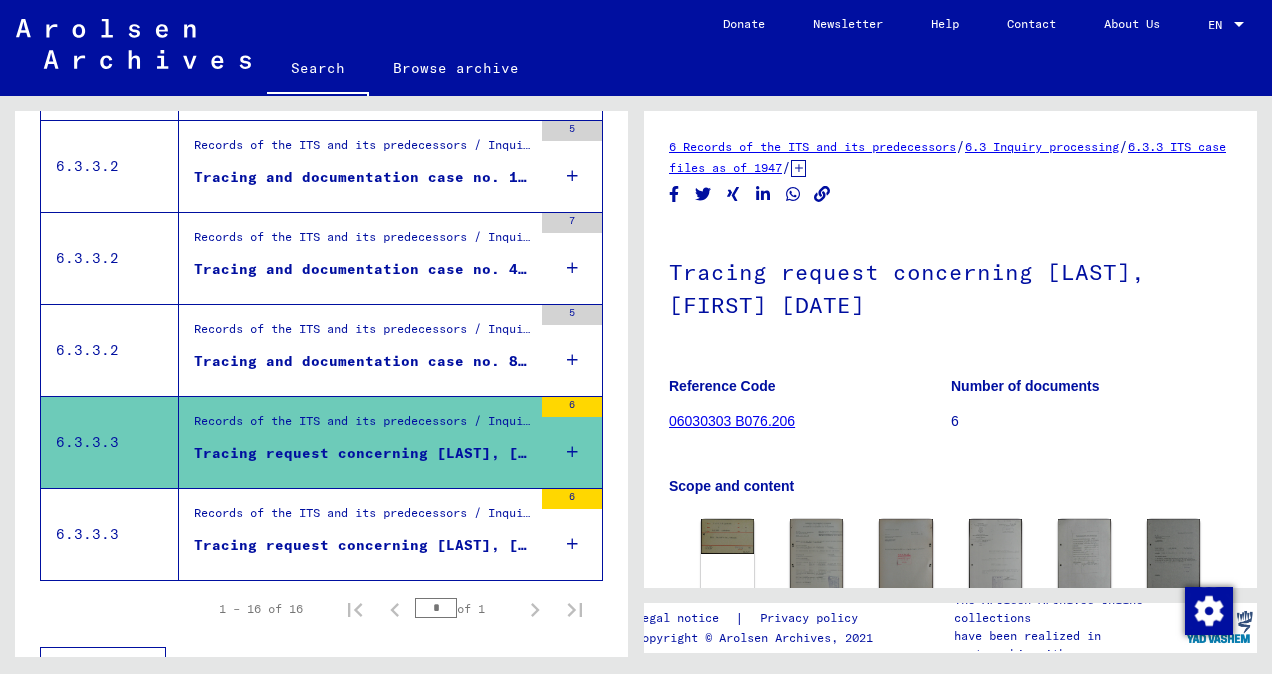 scroll, scrollTop: 0, scrollLeft: 0, axis: both 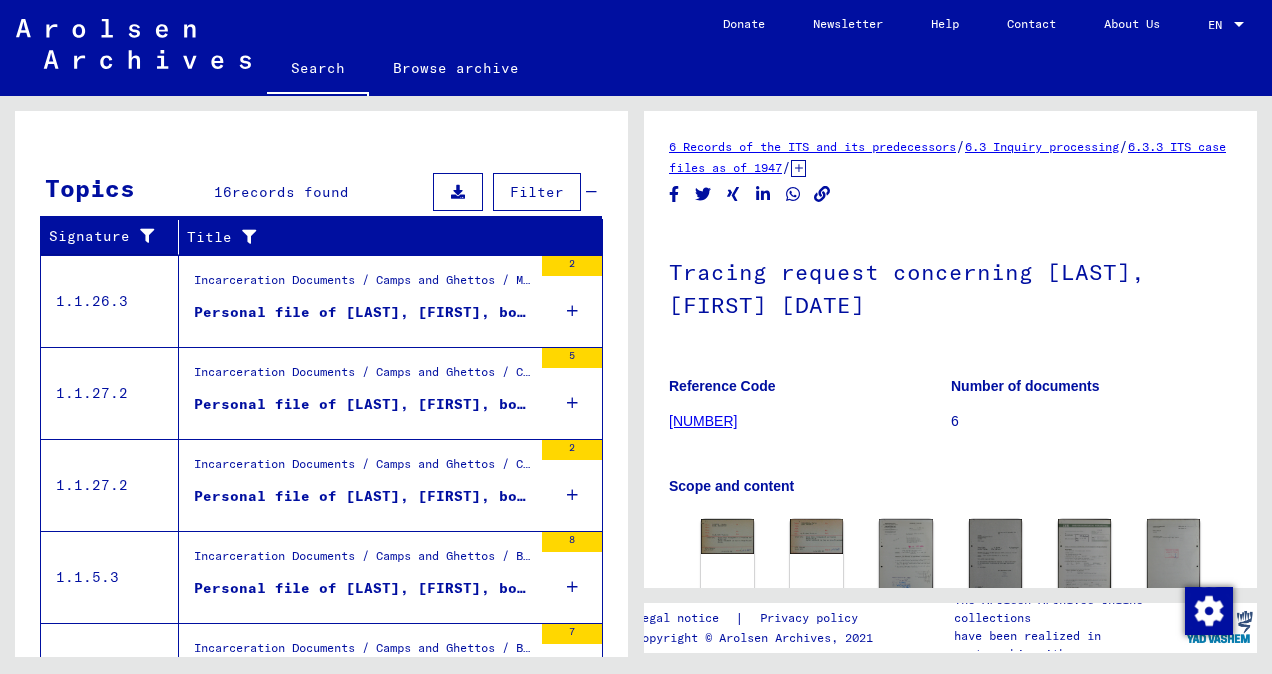 click on "Personal file of [LAST], [FIRST], born on [DATE]" at bounding box center (363, 312) 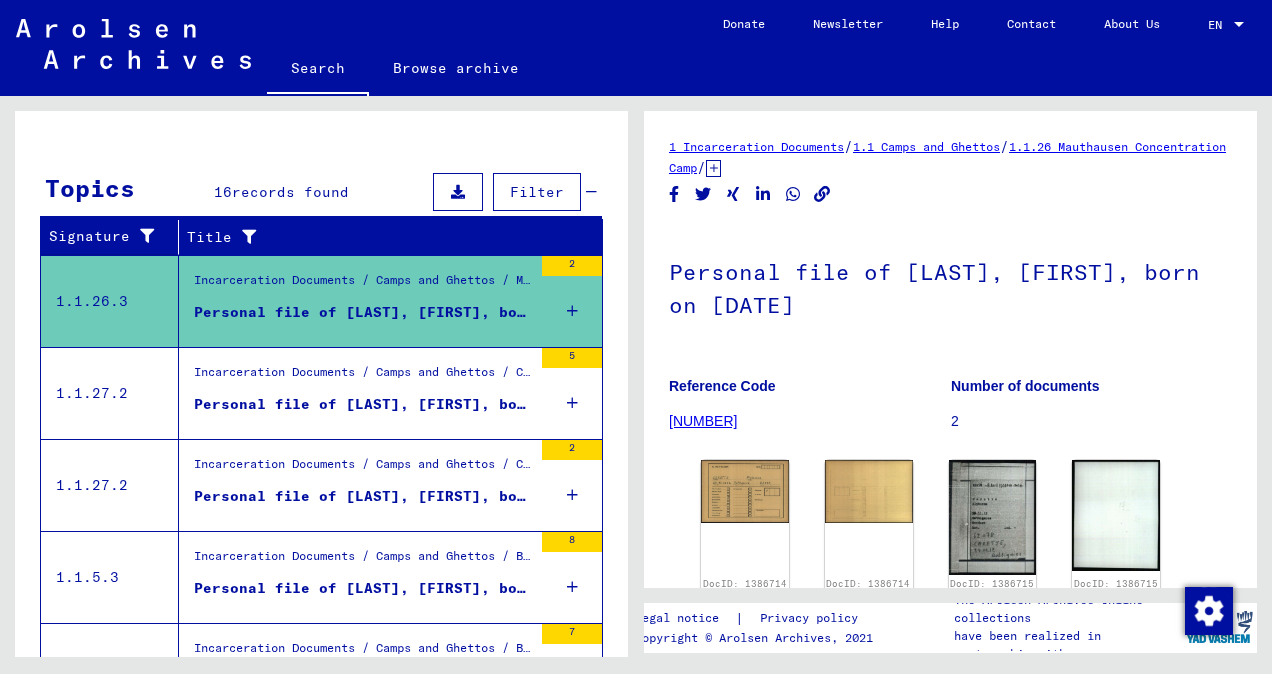 click at bounding box center (572, 311) 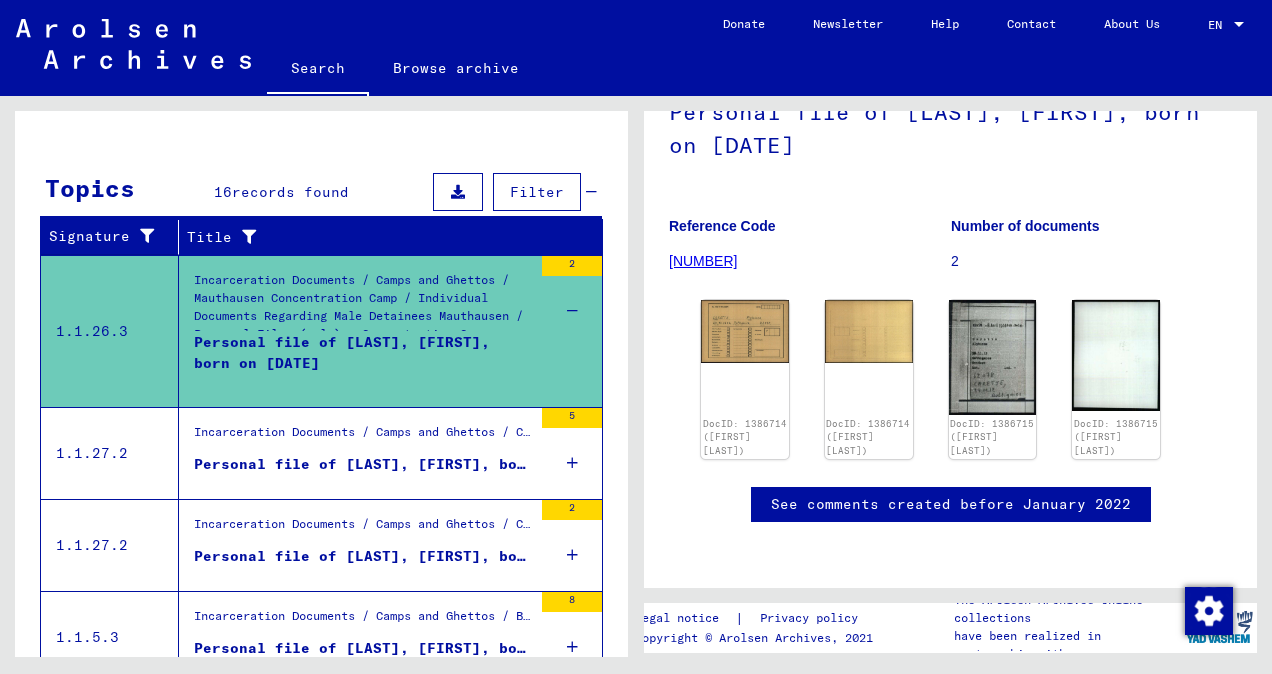 scroll, scrollTop: 0, scrollLeft: 0, axis: both 